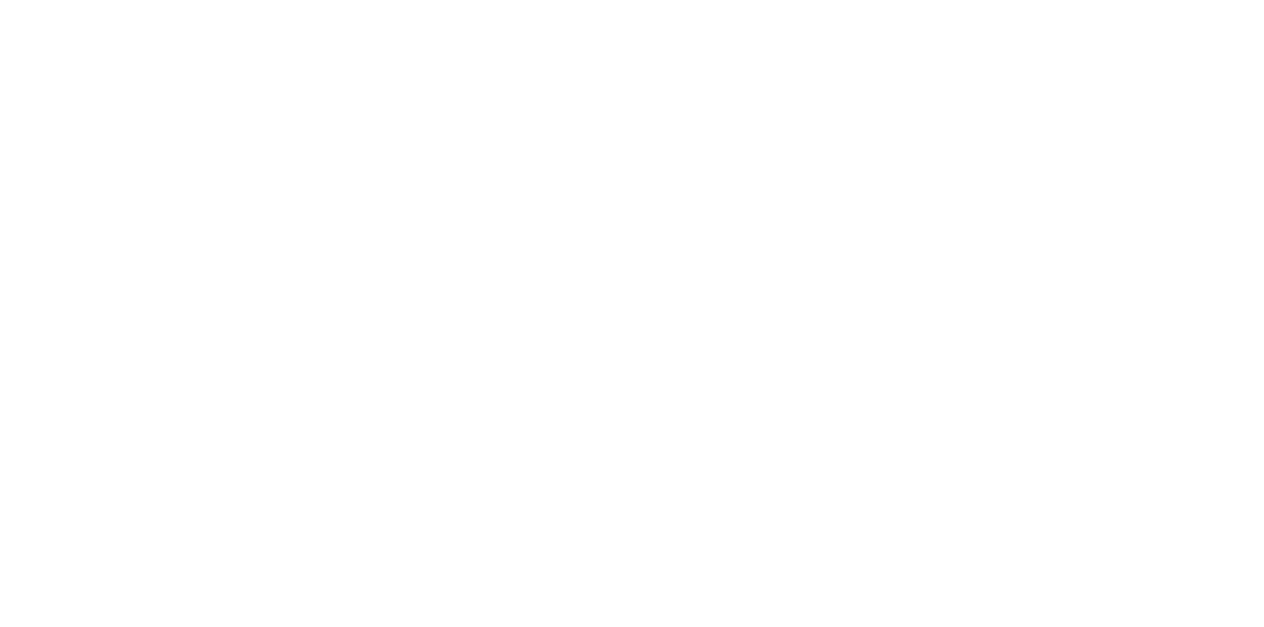 scroll, scrollTop: 0, scrollLeft: 0, axis: both 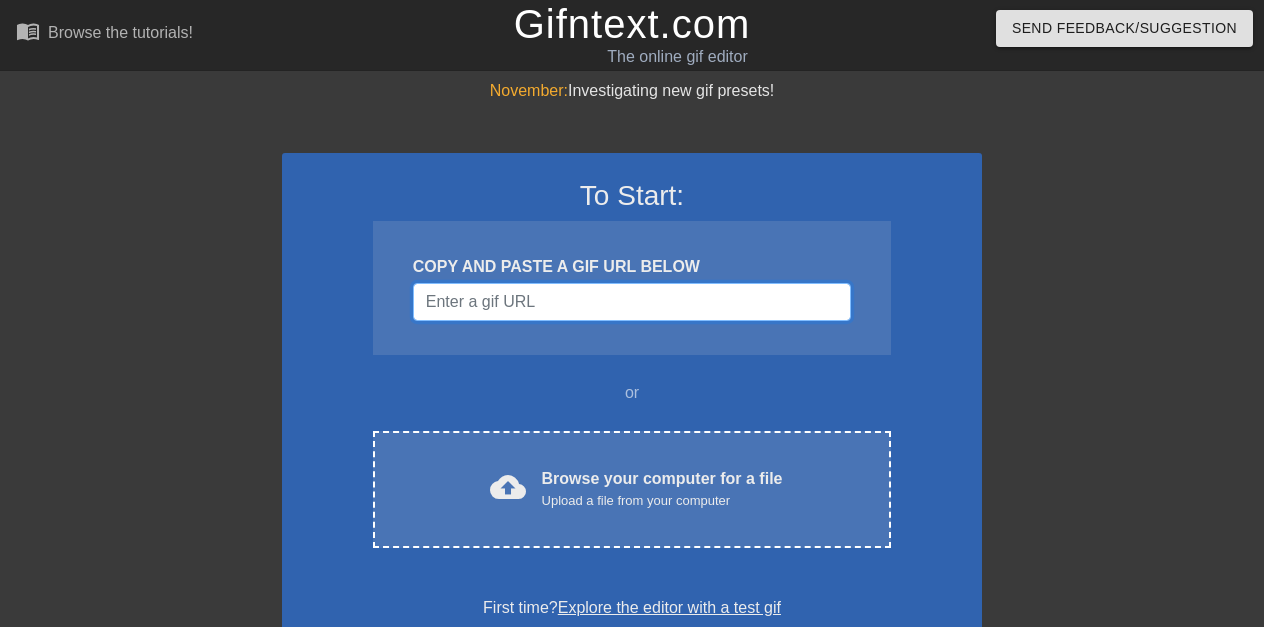 click at bounding box center [632, 302] 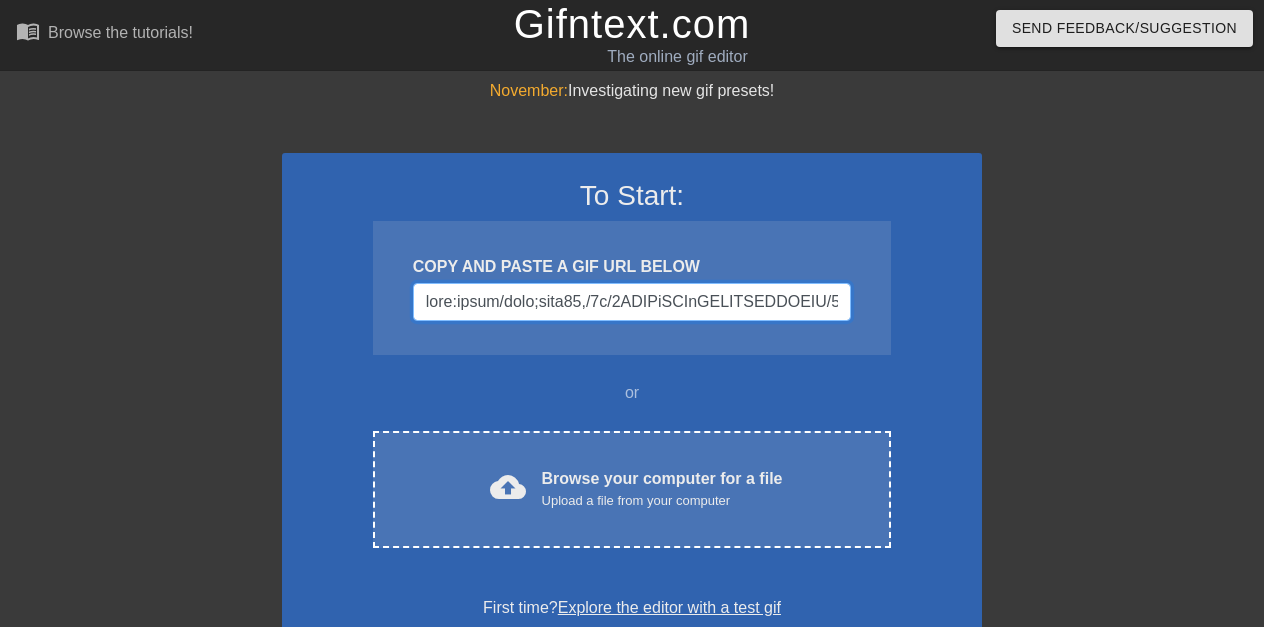 scroll, scrollTop: 0, scrollLeft: 124241, axis: horizontal 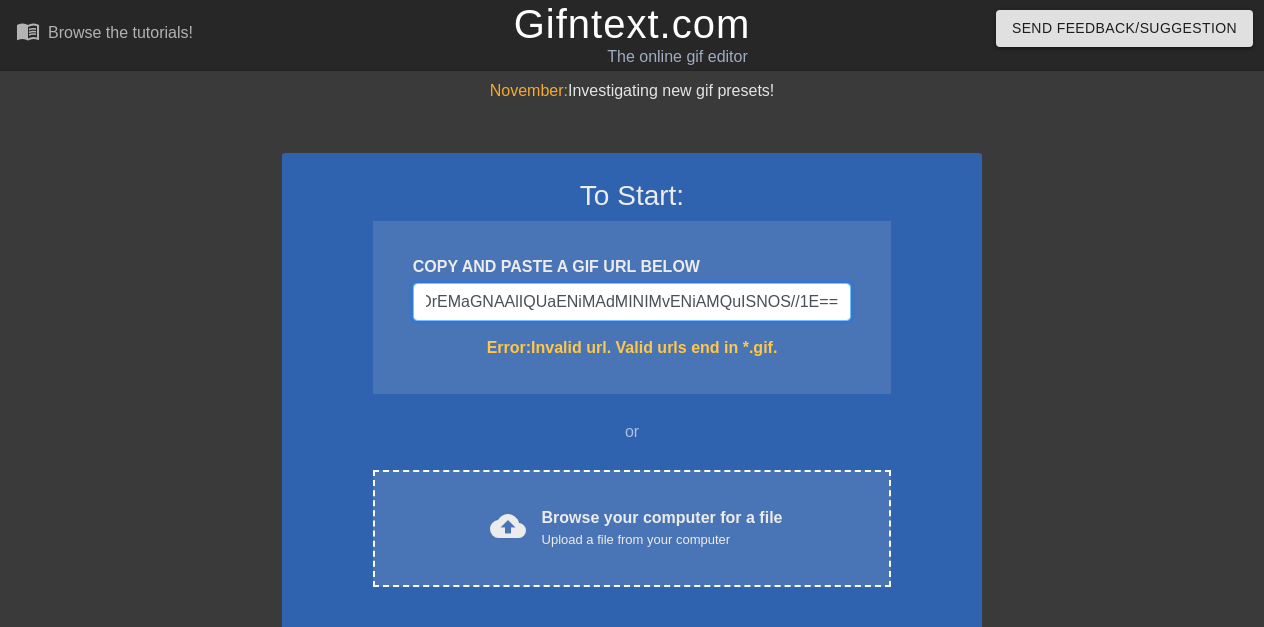 type on "data:image/jpeg;base64,/9j/4AAQSkZJRgABAQAAAQABAAD/2wCEAAkGBxMSEBUSDxMWFRUVFxgVFRUVFxUVGBUWGBcWFhUVFRUYHSggGBolHRUVITEhJSkrLi4uFx8zODMtNygtLisBCgoKDg0OGxAQGy0lICUtLS0tLS8tLS8tLy0tLS0tLS0vLS8vLS0tLS0tLS0tLS0tLS0tKy0tLS8tLS0tLS0tLf/AABEIAOEA4QMBEQACEQEDEQH/xAAcAAEAAgMBAQEAAAAAAAAAAAAAAQUDBAYCBwj/xABPEAABAwICBAYMDAMHAwUAAAABAAIRAwQSIQUUMUETIlFhgdEGBxUyUlNxgpGTsbIIGCM1QlSDkqGis9N0wfAWJCVitMTSwsPhM0Vyc6P/xAAaAQEAAwEBAQAAAAAAAAAAAAAAAQMEAgUG/8QAOxEAAgECBAMEBwYGAgMAAAAAAAECAxEEEhMhMUFRIoGRsQUyYXGCodEUFTOy4fAjQkNScsFT8RZikv/aAAwDAQACEQMRAD8A+IQoO7CEFiEAQgIAgCAIAgCAIAgCAIAgCAIAgCAIAgCAIAgCABCUTCCwhCbEIcnuP5KC223gCP8Aq9iBrfxPLv5BSjiW3yIQ5CAIAgCAIAgCAIAgCAIAgCAIAgCAIAgCAIAgJZtUPgdQ3kSRl0D2odNdnu/2eoz6T7FFzrLv3sxLopNiMuhi4/U0227okkZ9L/Yn6Bp3/wDryPv3wfbGlU0bWNSmx51kiXNa4xwFuYkjZmu0Z6nHuXkj6d3Jt/EUvVs6lJwO5Nv4il6tnUgHcm38RS9WzqQDuTb+IperZ1IB3Jt/EUvVs6kA7k2/iKXq2dSAdybfxFL1bOpAO5Nv4il6tnUgHcm38RS9WzqQDuTb+IperZ1IB3Jt/EUvVs6kA7k2/iKXq2dSAdybfxFL1bOpAO5Nv4il6tnUgHcm38RS9WzqQDuTb+IperZ1IB3Jt/EUvVs6kA7k2/iKXq2dSAdybfxFL1bOpA..." 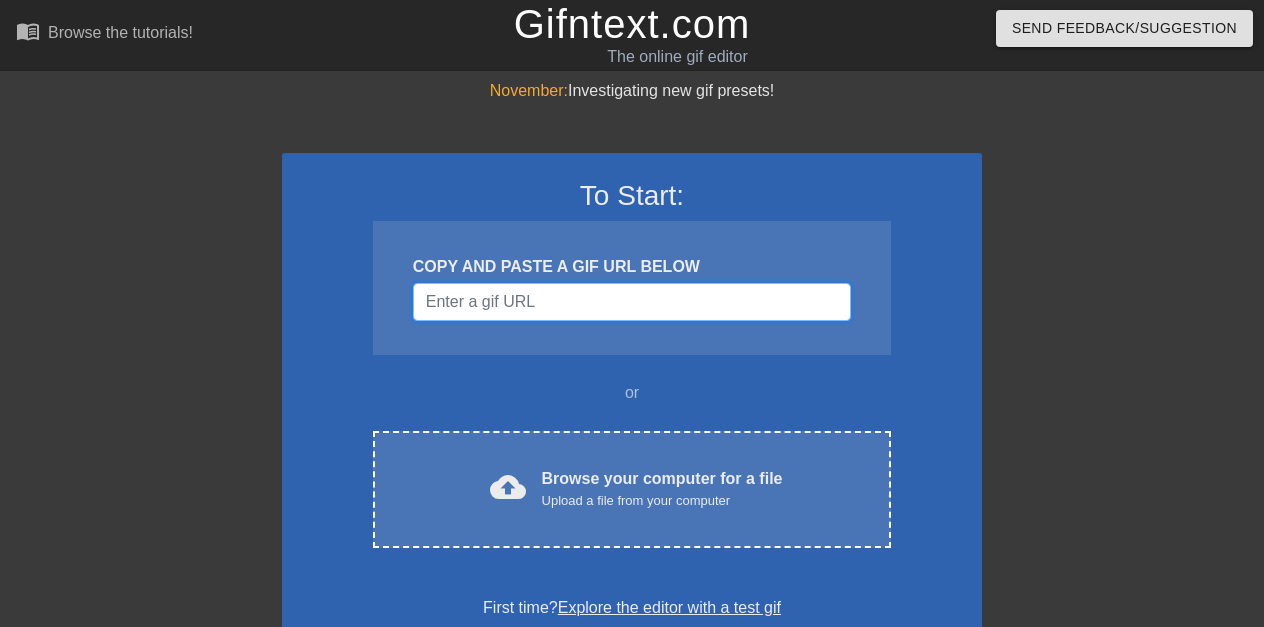 paste on "backspace" 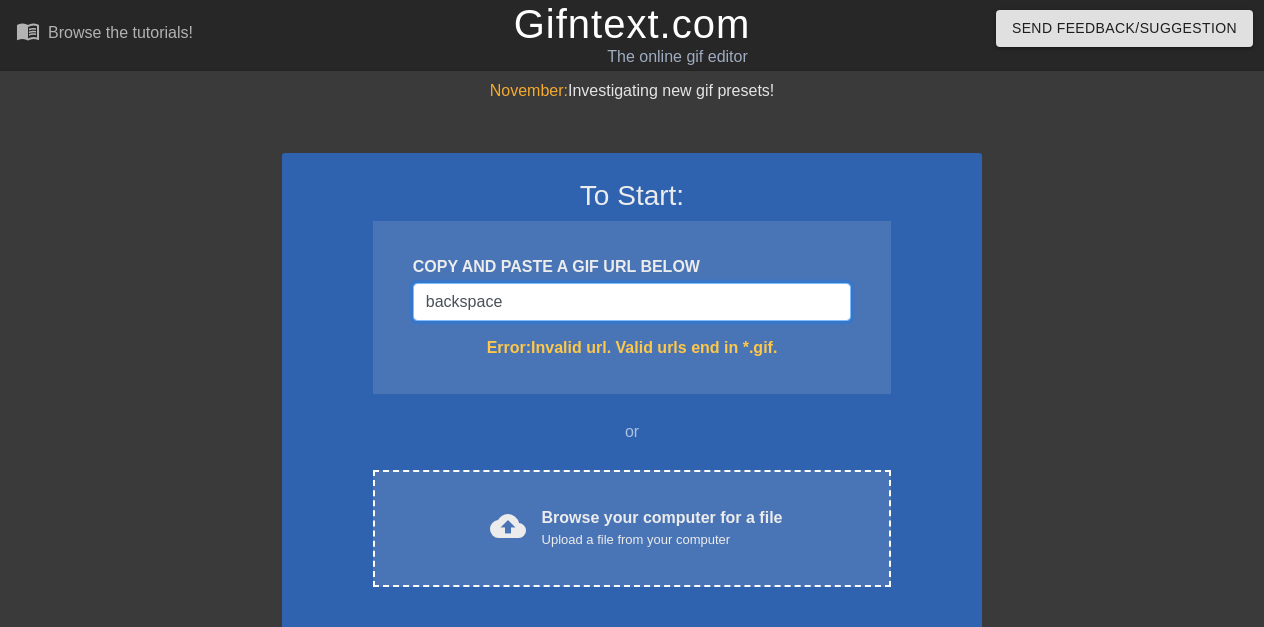 type on "backspace" 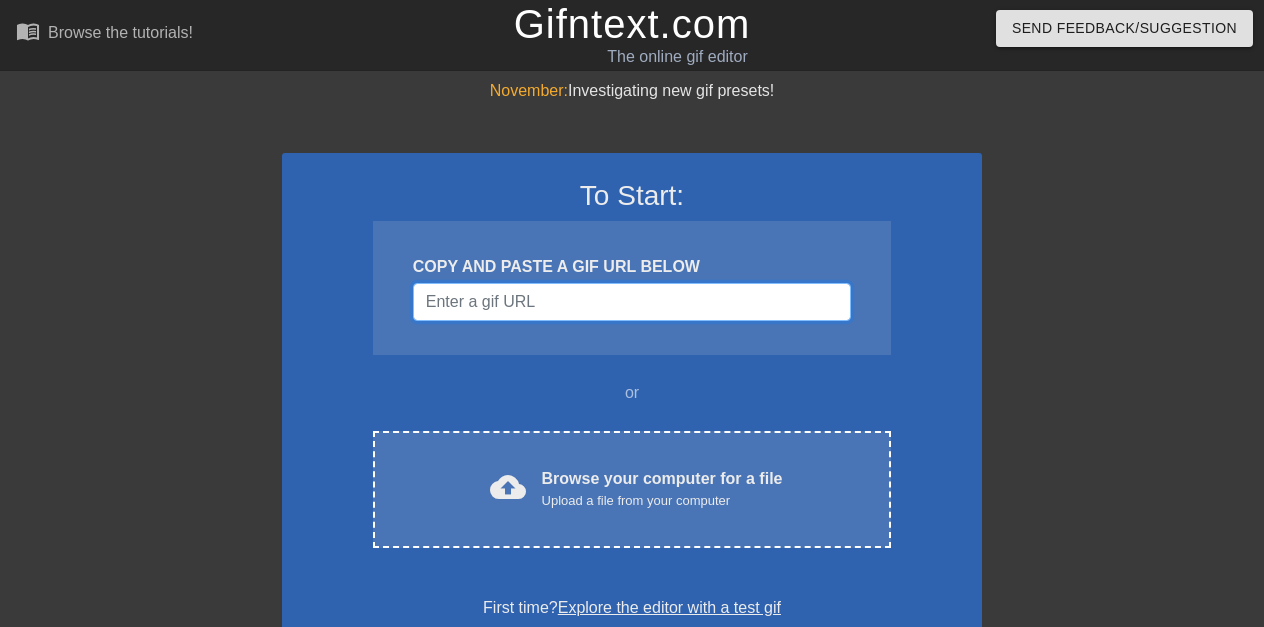 paste on "backspace" 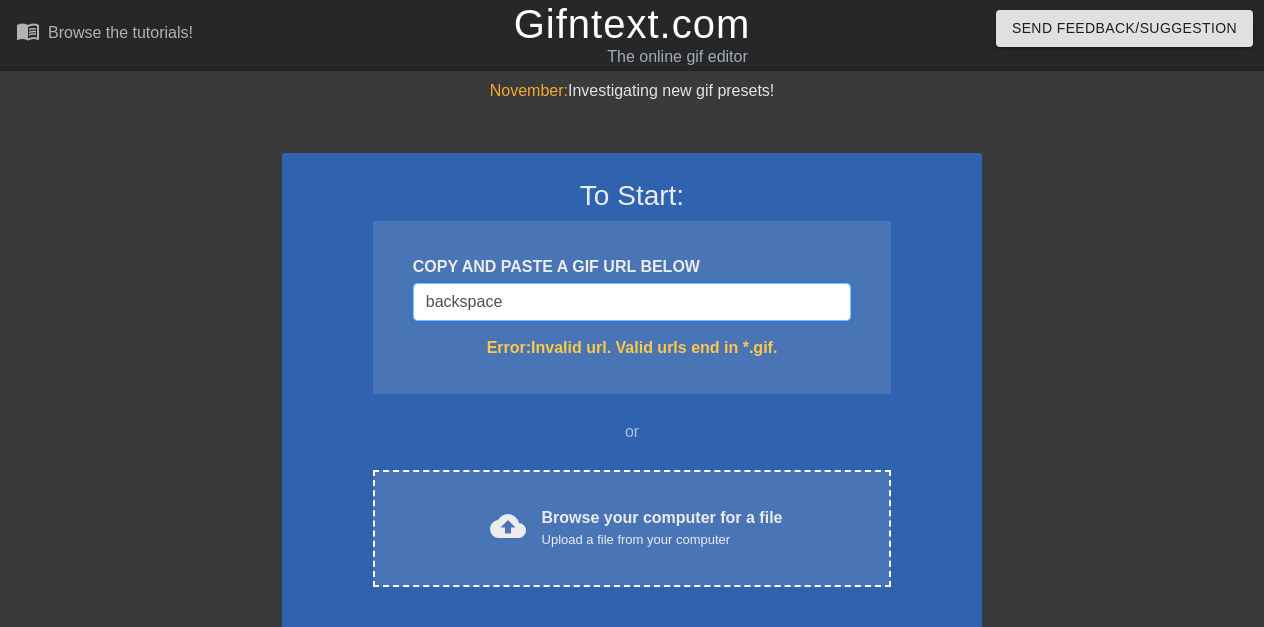 click on "backspace" at bounding box center (632, 302) 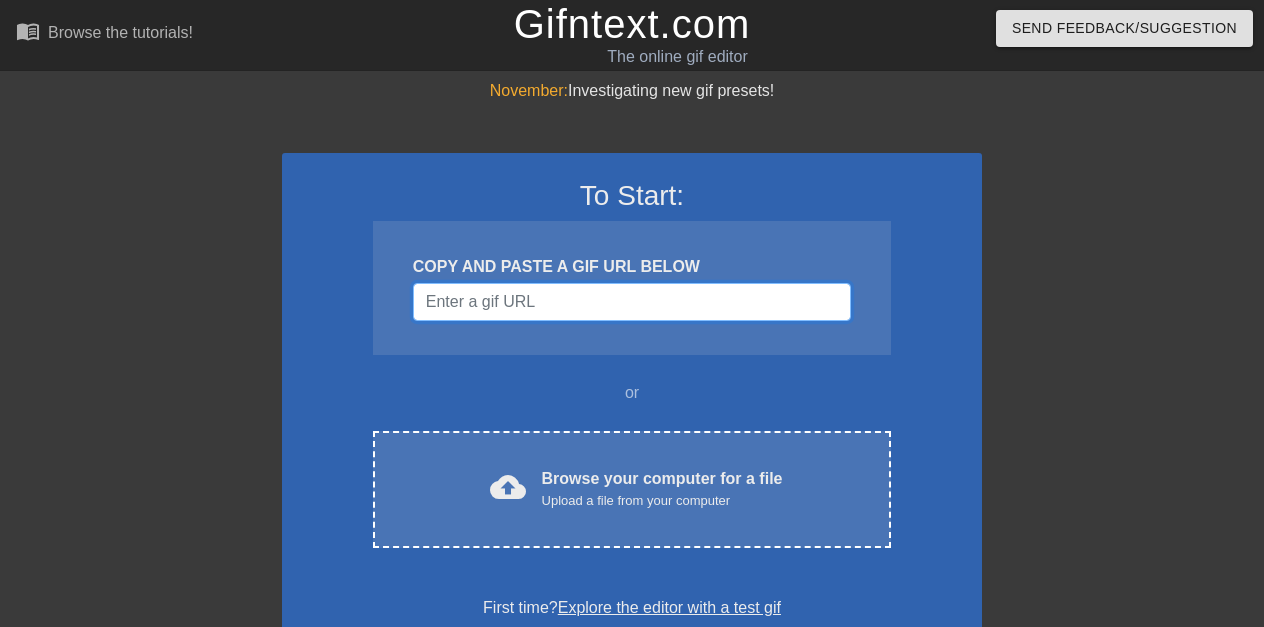 paste on "data:image/jpeg;base64,/9j/4AAQSkZJRgABAQAAAQABAAD/2wCEAAkGBxISERUQEBIVFRIXFRcVGBcXFRYVFRUXFRcWFxUVFRUYHSghGBolGxcVITEhJSkrLi4uFyAzODMsNygtLisBCgoKDg0OGhAQGisgIB0tLS0tLS0tLy0tLS0tLS0tLS0tLS0rLS0tLS0tLS0tLS0tLS0tLS0tLS0tLS0tLi0tLf/AABEIAKgBKwMBIgACEQEDEQH/xAAbAAACAwEBAQAAAAAAAAAAAAAAAQIDBAUGB//EAEIQAAEEAAQDBQUHAgMGBwAAAAEAAgMRBBIhMQVBURMiYXGRBhQygaFSkrHB0eHwI0JTYvEHJHKTotIVQ0Rjc4PC/8QAGgEBAAMBAQEAAAAAAAAAAAAAAAECAwQFBv/EACwRAAIBAwIEBgEFAQAAAAAAAAABAgMRITGREhNBUQQyUpLR8GFxgaHB4UL/2gAMAwEAAhEDEQA/APjiEIWhkNCEKSBoQhQCSkopqxA0wkmEA0IVmHhdI9sbBb3uDGjq5xAaNfEhCBIC7r/Y3Hhk0pwzskDnNlIdGchY1rnCg6zTXNOgO6zSezuKbhBj3QuGFNVIS0A27IDlvNRdzqueym4szmJhdXiHs1i4IGYmeBzIZMuVxLdc4zNtoNtsdQFOL2VxrnQhmHc7t2l8RaWOa9oFk5wabQ+0QpFjkIVk8JY4sdVgkGiHCwaOrSRySbHalZKkU0ELfwzhEs4c6PIGMoOfJIyJjS68ozPIsmjoOiMHPIQGruYr2TxjGGUQ9rEN3wvZO0f8XZklvzAXO4dw+bEPEeHifK865WNLjXU1sPEpdE2ZmAbzv5KyOFjtM+U/5h3fUbeiWLwz4nujlY5j2mnNcC1wPiCqFN12IsW4vCPjIDxQItp3a4dWuGhCzkLq8J4g1oMM4zYZ/wAQ3dGf8WLo4fUaLNxTAOw8ron0SKIcNntcLY9vgQQVVpdCIyd7SMJSUnKKqaCKSkkoJQiokK..." 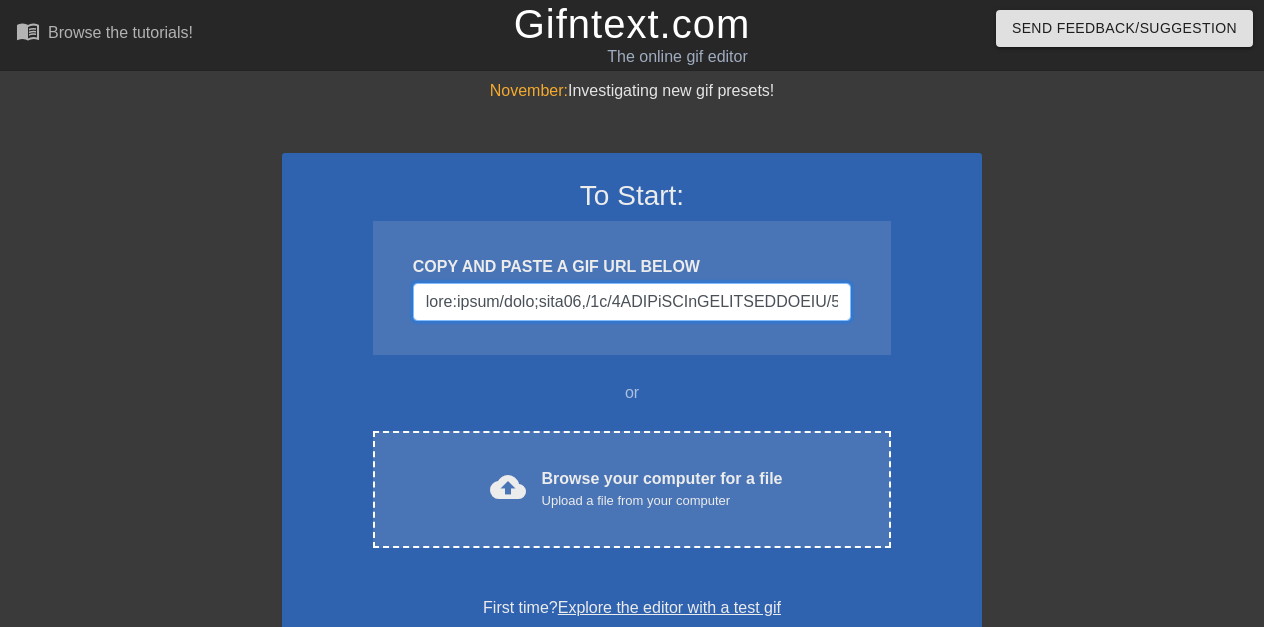 scroll, scrollTop: 0, scrollLeft: 66703, axis: horizontal 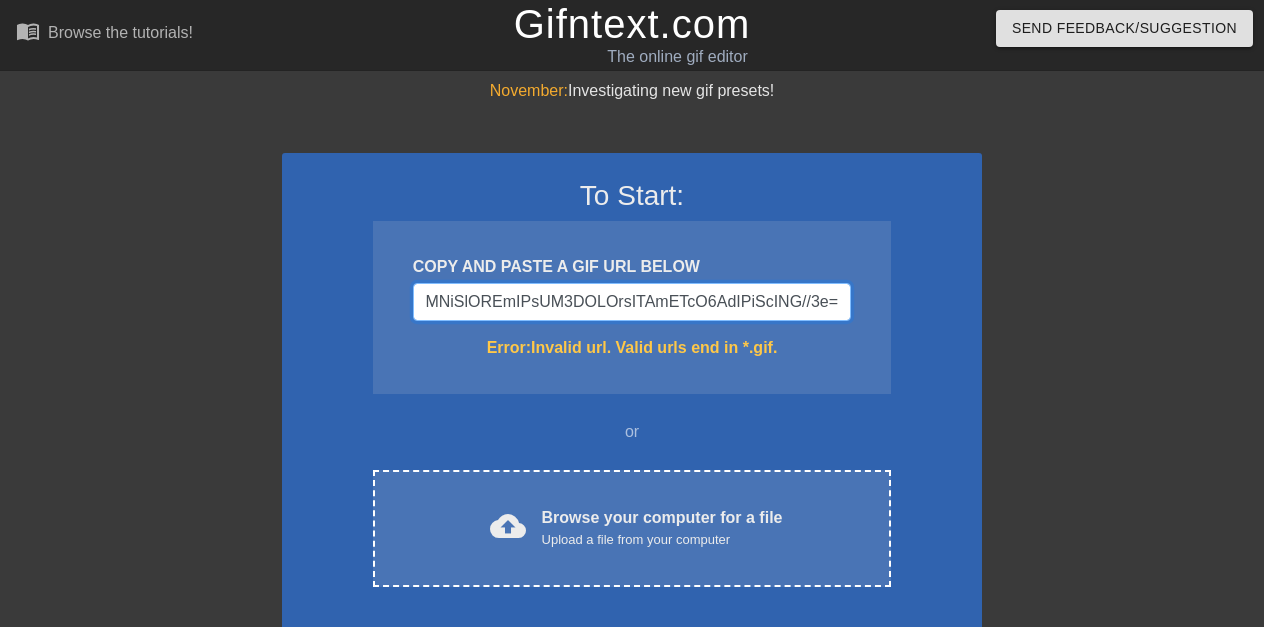 type on "data:image/jpeg;base64,/9j/4AAQSkZJRgABAQAAAQABAAD/2wCEAAkGBxISERUQEBIVFRIXFRcVGBcXFRYVFRUXFRcWFxUVFRUYHSghGBolGxcVITEhJSkrLi4uFyAzODMsNygtLisBCgoKDg0OGhAQGisgIB0tLS0tLS0tLy0tLS0tLS0tLS0tLS0rLS0tLS0tLS0tLS0tLS0tLS0tLS0tLS0tLi0tLf/AABEIAKgBKwMBIgACEQEDEQH/xAAbAAACAwEBAQAAAAAAAAAAAAAAAQIDBAUGB//EAEIQAAEEAAQDBQUHAgMGBwAAAAEAAgMRBBIhMQVBURMiYXGRBhQygaFSkrHB0eHwI0JTYvEHJHKTotIVQ0Rjc4PC/8QAGgEBAAMBAQEAAAAAAAAAAAAAAAECAwQFBv/EACwRAAIBAwIEBgEFAQAAAAAAAAABAgMRITGREhNBUQQyUpLR8GFxgaHB4UL/2gAMAwEAAhEDEQA/APjiEIWhkNCEKSBoQhQCSkopqxA0wkmEA0IVmHhdI9sbBb3uDGjq5xAaNfEhCBIC7r/Y3Hhk0pwzskDnNlIdGchY1rnCg6zTXNOgO6zSezuKbhBj3QuGFNVIS0A27IDlvNRdzqueym4szmJhdXiHs1i4IGYmeBzIZMuVxLdc4zNtoNtsdQFOL2VxrnQhmHc7t2l8RaWOa9oFk5wabQ+0QpFjkIVk8JY4sdVgkGiHCwaOrSRySbHalZKkU0ELfwzhEs4c6PIGMoOfJIyJjS68ozPIsmjoOiMHPIQGruYr2TxjGGUQ9rEN3wvZO0f8XZklvzAXO4dw+bEPEeHifK865WNLjXU1sPEpdE2ZmAbzv5KyOFjtM+U/5h3fUbeiWLwz4nujlY5j2mnNcC1wPiCqFN12IsW4vCPjIDxQItp3a4dWuGhCzkLq8J4g1oMM4zYZ/wAQ3dGf8WLo4fUaLNxTAOw8ron0SKIcNntcLY9vgQQVVpdCIyd7SMJSUnKKqaCKSkkoJQiokK..." 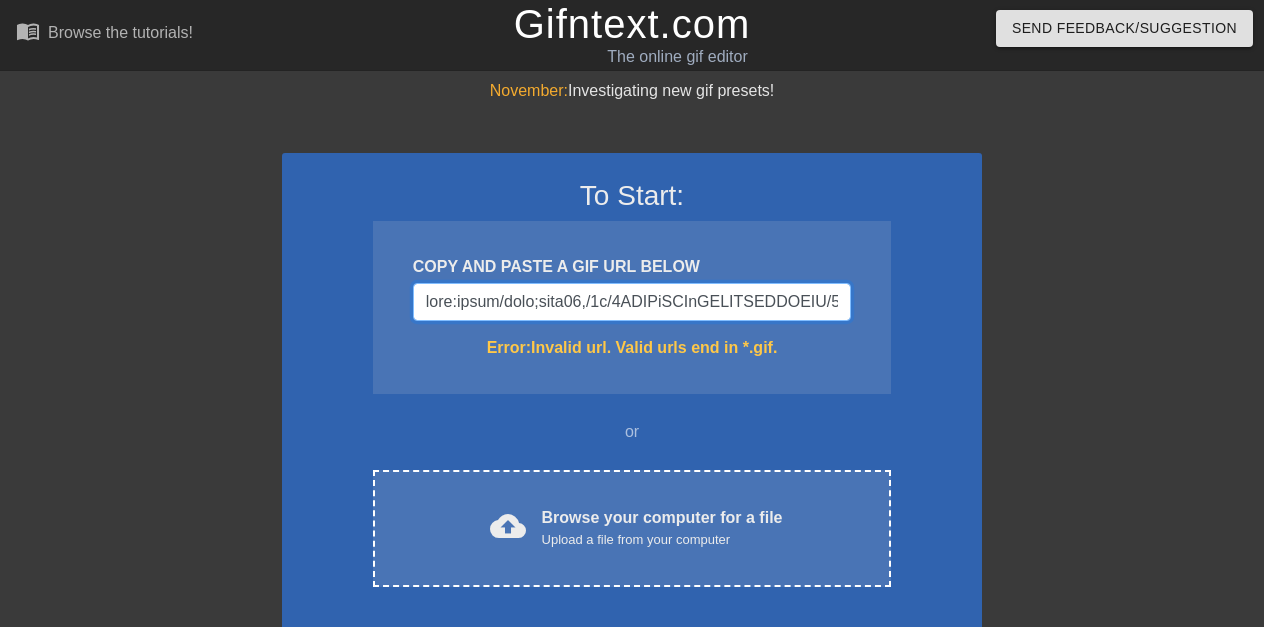 click at bounding box center [632, 302] 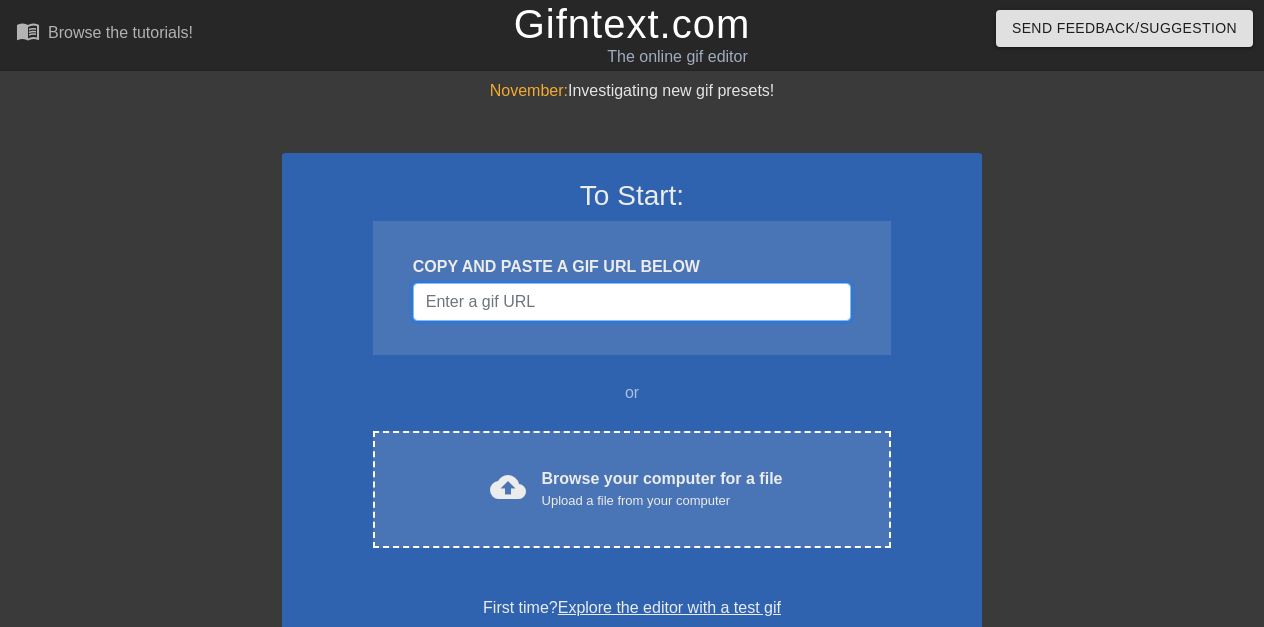 paste on "data:image/jpeg;base64,/9j/4AAQSkZJRgABAQAAAQABAAD/2wCEAAkGBxMSEBUSDxMWFRUVFxgVFRUVFxUVGBUWGBcWFhUVFRUYHSggGBolHRUVITEhJSkrLi4uFx8zODMtNygtLisBCgoKDg0OGxAQGy0lICUtLS0tLS8tLS8tLy0tLS0tLS0vLS8vLS0tLS0tLS0tLS0tLS0tKy0tLS8tLS0tLS0tLf/AABEIAOEA4QMBEQACEQEDEQH/xAAcAAEAAgMBAQEAAAAAAAAAAAAAAQUDBAYCBwj/xABPEAABAwICBAYMDAMHAwUAAAABAAIRAwQSIQUUMUETIlFhgdEGBxUyUlNxgpGTsbIIGCM1QlSDkqGis9N0wfAWJCVitMTSwsPhM0Vyc6P/xAAaAQEAAwEBAQAAAAAAAAAAAAAAAQMEAgUG/8QAOxEAAgECBAMEBwYGAgMAAAAAAAECAxEEEhMhMUFRIoGRsQUyYXGCodEUFTOy4fAjQkNScsFT8RZikv/aAAwDAQACEQMRAD8A+IQoO7CEFiEAQgIAgCAIAgCAIAgCAIAgCAIAgCAIAgCAIAgCABCUTCCwhCbEIcnuP5KC223gCP8Aq9iBrfxPLv5BSjiW3yIQ5CAIAgCAIAgCAIAgCAIAgCAIAgCAIAgCAIAgJZtUPgdQ3kSRl0D2odNdnu/2eoz6T7FFzrLv3sxLopNiMuhi4/U0227okkZ9L/Yn6Bp3/wDryPv3wfbGlU0bWNSmx51kiXNa4xwFuYkjZmu0Z6nHuXkj6d3Jt/EUvVs6lJwO5Nv4il6tnUgHcm38RS9WzqQDuTb+IperZ1IB3Jt/EUvVs6kA7k2/iKXq2dSAdybfxFL1bOpAO5Nv4il6tnUgHcm38RS9WzqQDuTb+IperZ1IB3Jt/EUvVs6kA7k2/iKXq2dSAdybfxFL1bOpAO5Nv4il6tnUgHcm38RS9WzqQDuTb+IperZ1IB3Jt/EUvVs6kA7k2/iKXq2dSAdybfxFL1bOpA..." 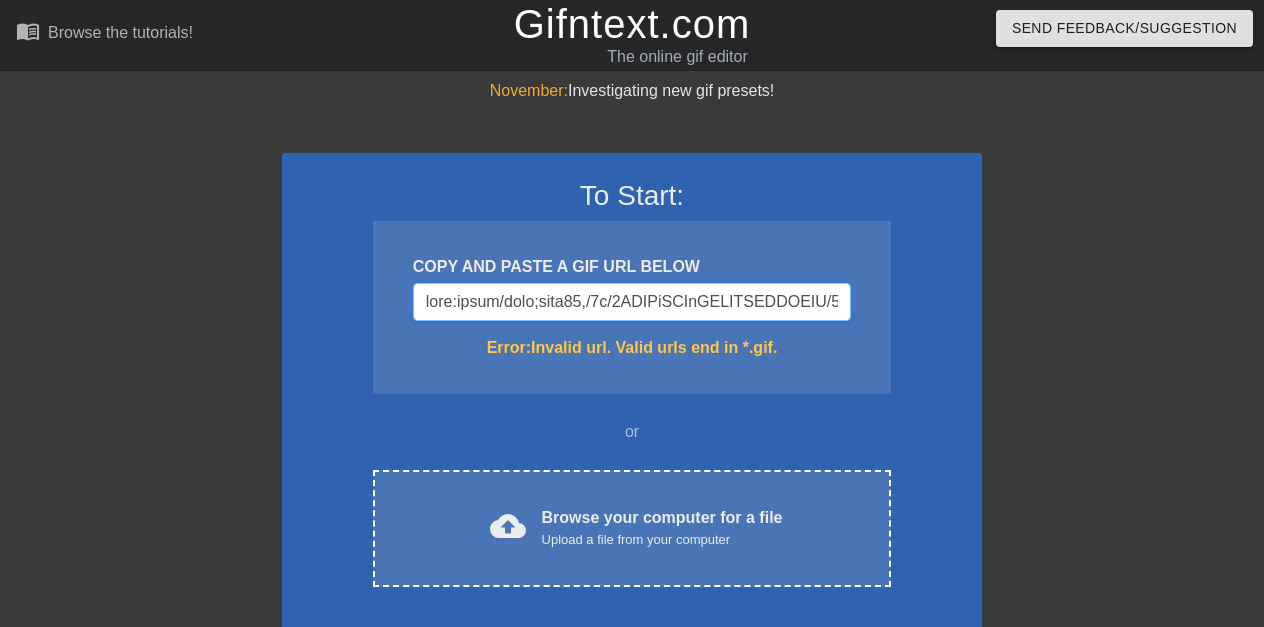 scroll, scrollTop: 0, scrollLeft: 124241, axis: horizontal 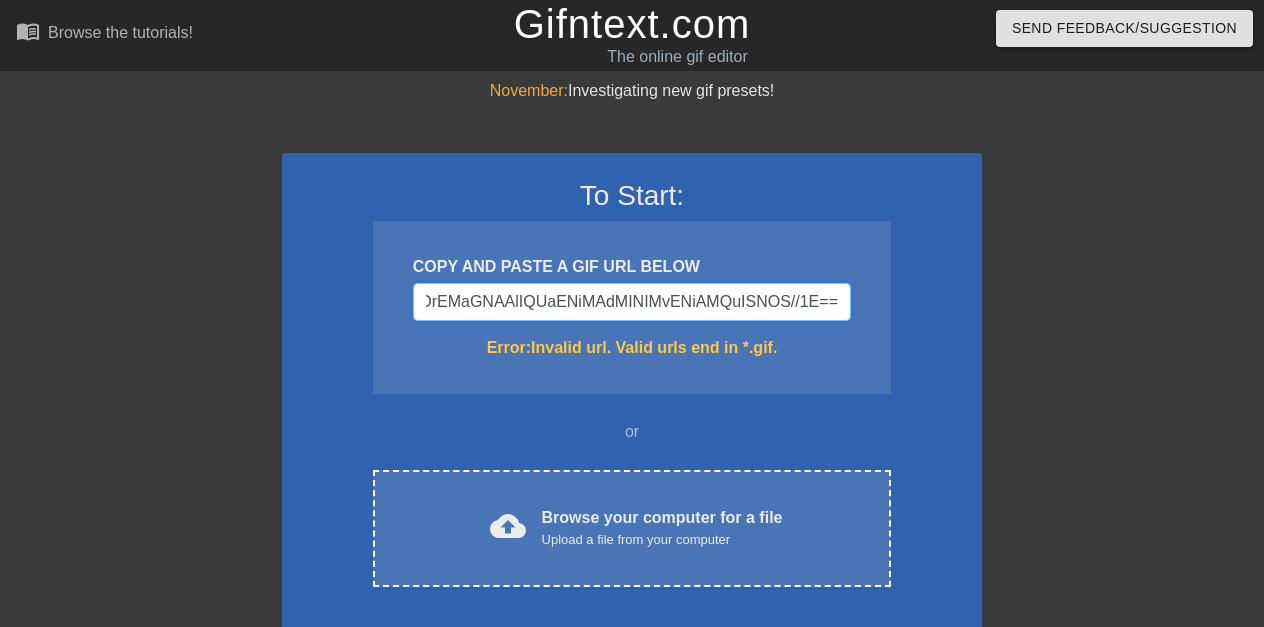 type on "data:image/jpeg;base64,/9j/4AAQSkZJRgABAQAAAQABAAD/2wCEAAkGBxMSEBUSDxMWFRUVFxgVFRUVFxUVGBUWGBcWFhUVFRUYHSggGBolHRUVITEhJSkrLi4uFx8zODMtNygtLisBCgoKDg0OGxAQGy0lICUtLS0tLS8tLS8tLy0tLS0tLS0vLS8vLS0tLS0tLS0tLS0tLS0tKy0tLS8tLS0tLS0tLf/AABEIAOEA4QMBEQACEQEDEQH/xAAcAAEAAgMBAQEAAAAAAAAAAAAAAQUDBAYCBwj/xABPEAABAwICBAYMDAMHAwUAAAABAAIRAwQSIQUUMUETIlFhgdEGBxUyUlNxgpGTsbIIGCM1QlSDkqGis9N0wfAWJCVitMTSwsPhM0Vyc6P/xAAaAQEAAwEBAQAAAAAAAAAAAAAAAQMEAgUG/8QAOxEAAgECBAMEBwYGAgMAAAAAAAECAxEEEhMhMUFRIoGRsQUyYXGCodEUFTOy4fAjQkNScsFT8RZikv/aAAwDAQACEQMRAD8A+IQoO7CEFiEAQgIAgCAIAgCAIAgCAIAgCAIAgCAIAgCAIAgCABCUTCCwhCbEIcnuP5KC223gCP8Aq9iBrfxPLv5BSjiW3yIQ5CAIAgCAIAgCAIAgCAIAgCAIAgCAIAgCAIAgJZtUPgdQ3kSRl0D2odNdnu/2eoz6T7FFzrLv3sxLopNiMuhi4/U0227okkZ9L/Yn6Bp3/wDryPv3wfbGlU0bWNSmx51kiXNa4xwFuYkjZmu0Z6nHuXkj6d3Jt/EUvVs6lJwO5Nv4il6tnUgHcm38RS9WzqQDuTb+IperZ1IB3Jt/EUvVs6kA7k2/iKXq2dSAdybfxFL1bOpAO5Nv4il6tnUgHcm38RS9WzqQDuTb+IperZ1IB3Jt/EUvVs6kA7k2/iKXq2dSAdybfxFL1bOpAO5Nv4il6tnUgHcm38RS9WzqQDuTb+IperZ1IB3Jt/EUvVs6kA7k2/iKXq2dSAdybfxFL1bOpA..." 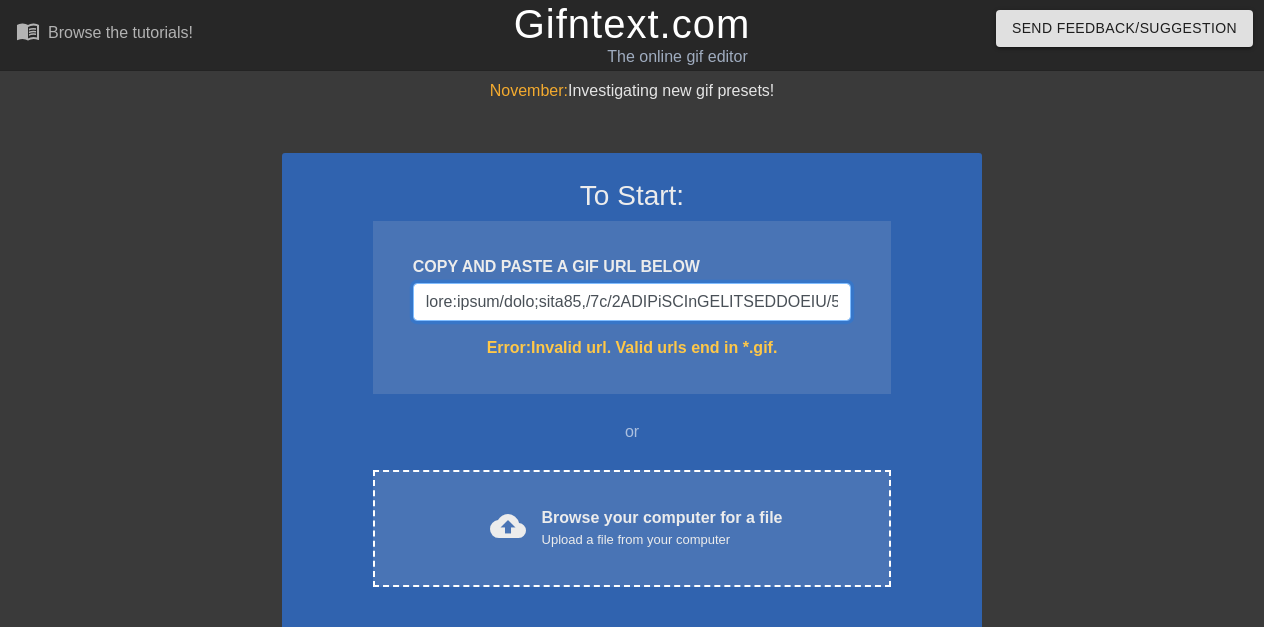 click at bounding box center (632, 302) 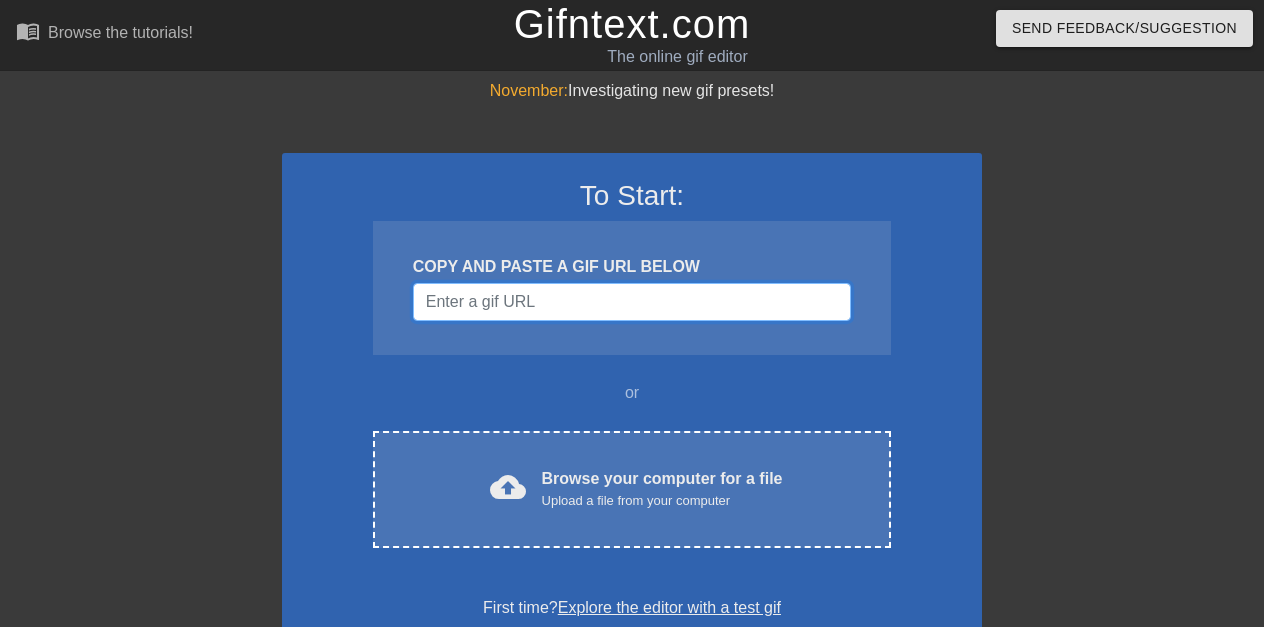 paste on "data:image/jpeg;base64,/9j/4AAQSkZJRgABAQAAAQABAAD/2wCEAAkGBxMSEBUSDxMWFRUVFxgVFRUVFxUVGBUWGBcWFhUVFRUYHSggGBolHRUVITEhJSkrLi4uFx8zODMtNygtLisBCgoKDg0OGxAQGy0lICUtLS0tLS8tLS8tLy0tLS0tLS0vLS8vLS0tLS0tLS0tLS0tLS0tKy0tLS8tLS0tLS0tLf/AABEIAOEA4QMBEQACEQEDEQH/xAAcAAEAAgMBAQEAAAAAAAAAAAAAAQUDBAYCBwj/xABPEAABAwICBAYMDAMHAwUAAAABAAIRAwQSIQUUMUETIlFhgdEGBxUyUlNxgpGTsbIIGCM1QlSDkqGis9N0wfAWJCVitMTSwsPhM0Vyc6P/xAAaAQEAAwEBAQAAAAAAAAAAAAAAAQMEAgUG/8QAOxEAAgECBAMEBwYGAgMAAAAAAAECAxEEEhMhMUFRIoGRsQUyYXGCodEUFTOy4fAjQkNScsFT8RZikv/aAAwDAQACEQMRAD8A+IQoO7CEFiEAQgIAgCAIAgCAIAgCAIAgCAIAgCAIAgCAIAgCABCUTCCwhCbEIcnuP5KC223gCP8Aq9iBrfxPLv5BSjiW3yIQ5CAIAgCAIAgCAIAgCAIAgCAIAgCAIAgCAIAgJZtUPgdQ3kSRl0D2odNdnu/2eoz6T7FFzrLv3sxLopNiMuhi4/U0227okkZ9L/Yn6Bp3/wDryPv3wfbGlU0bWNSmx51kiXNa4xwFuYkjZmu0Z6nHuXkj6d3Jt/EUvVs6lJwO5Nv4il6tnUgHcm38RS9WzqQDuTb+IperZ1IB3Jt/EUvVs6kA7k2/iKXq2dSAdybfxFL1bOpAO5Nv4il6tnUgHcm38RS9WzqQDuTb+IperZ1IB3Jt/EUvVs6kA7k2/iKXq2dSAdybfxFL1bOpAO5Nv4il6tnUgHcm38RS9WzqQDuTb+IperZ1IB3Jt/EUvVs6kA7k2/iKXq2dSAdybfxFL1bOpA..." 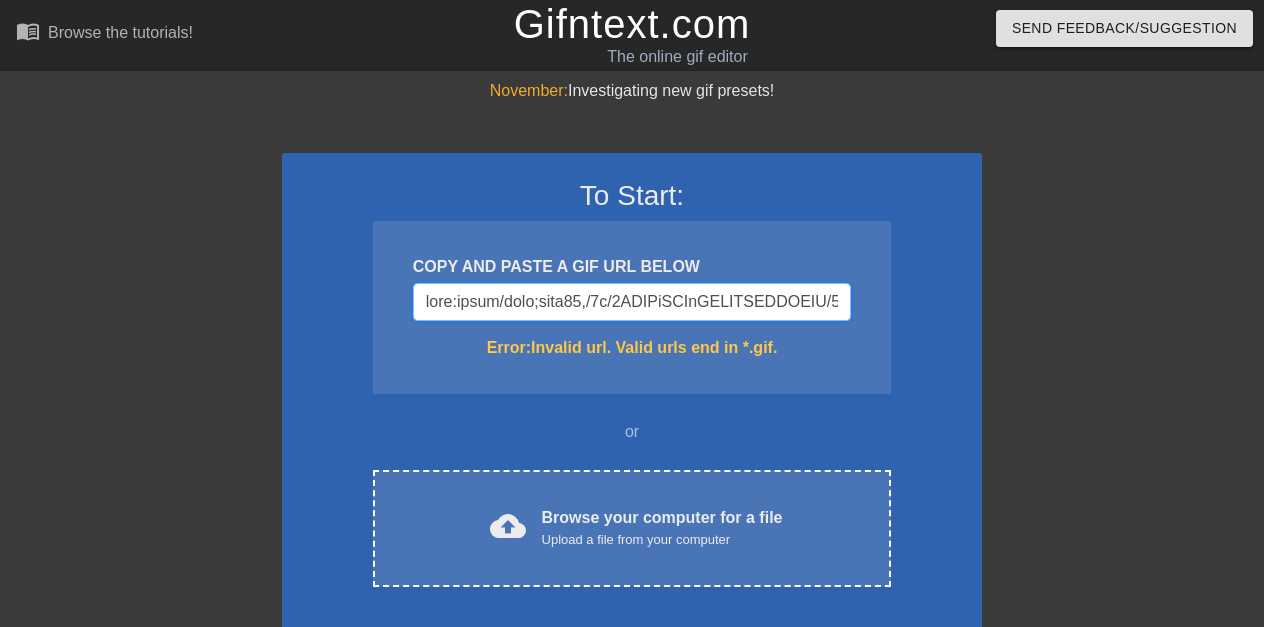 scroll, scrollTop: 0, scrollLeft: 124241, axis: horizontal 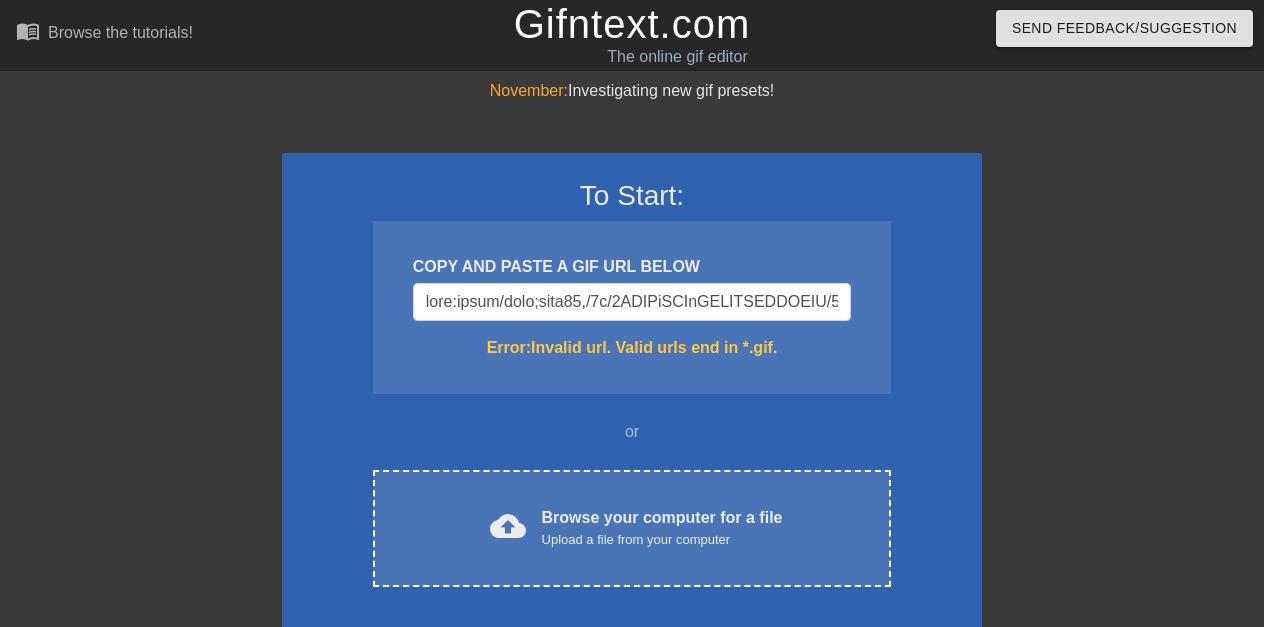 click on "To Start: COPY AND PASTE A GIF URL BELOW Error:  Invalid url. Valid urls end in *.gif. or cloud_upload Browse your computer for a file Upload a file from your computer Choose files First time?  Explore the editor with a test gif" at bounding box center [632, 419] 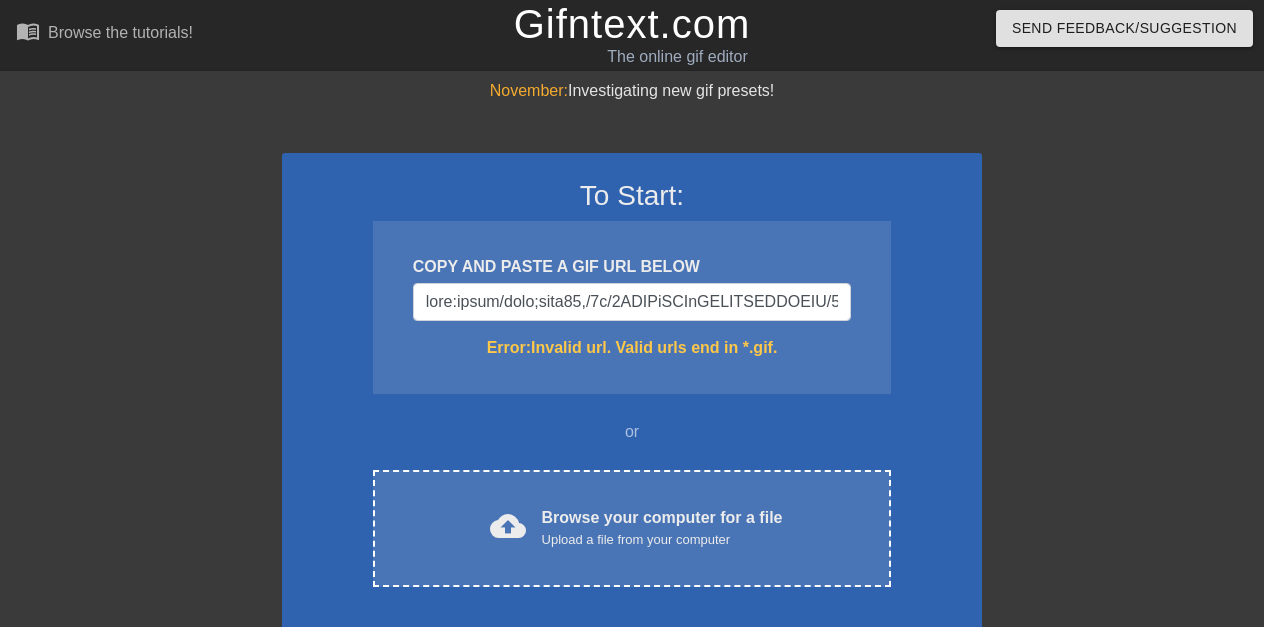 click on "Browse your computer for a file Upload a file from your computer" at bounding box center (662, 528) 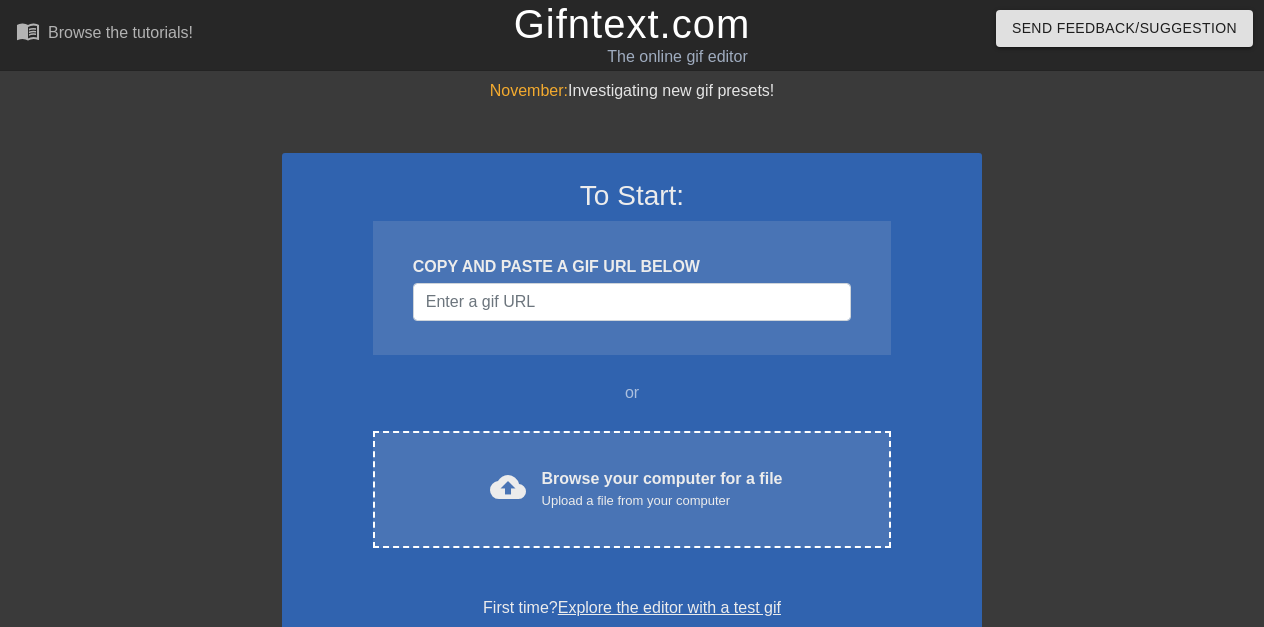 scroll, scrollTop: 0, scrollLeft: 0, axis: both 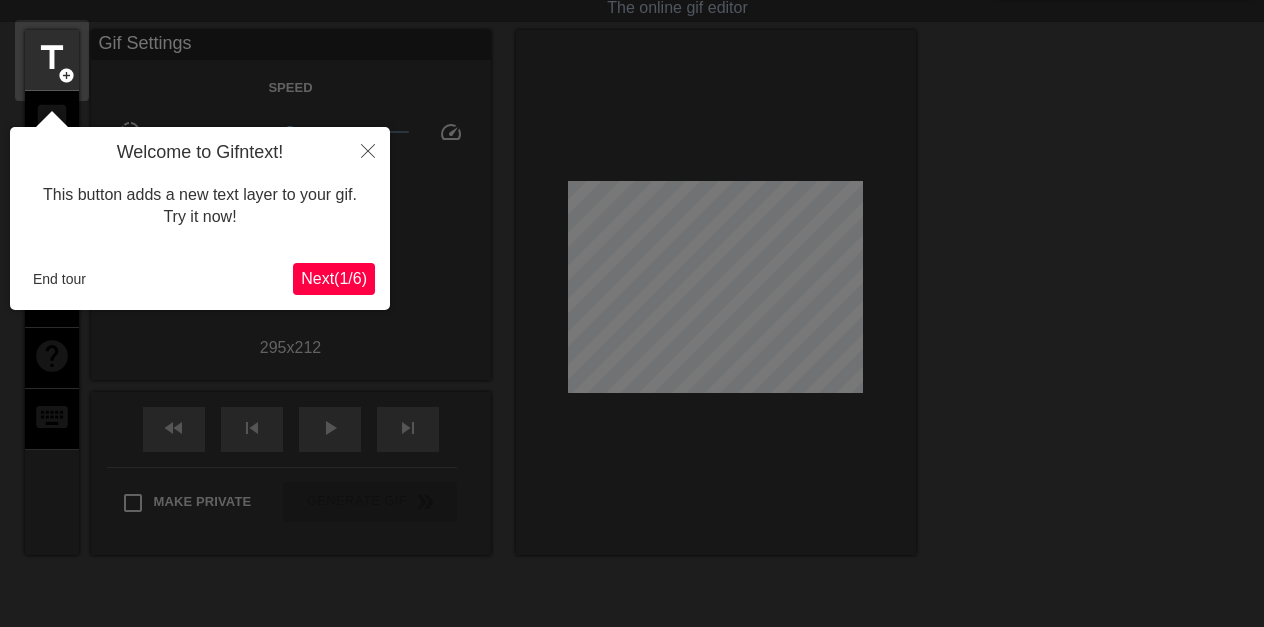 click on "Next  ( 1 / 6 )" at bounding box center (334, 278) 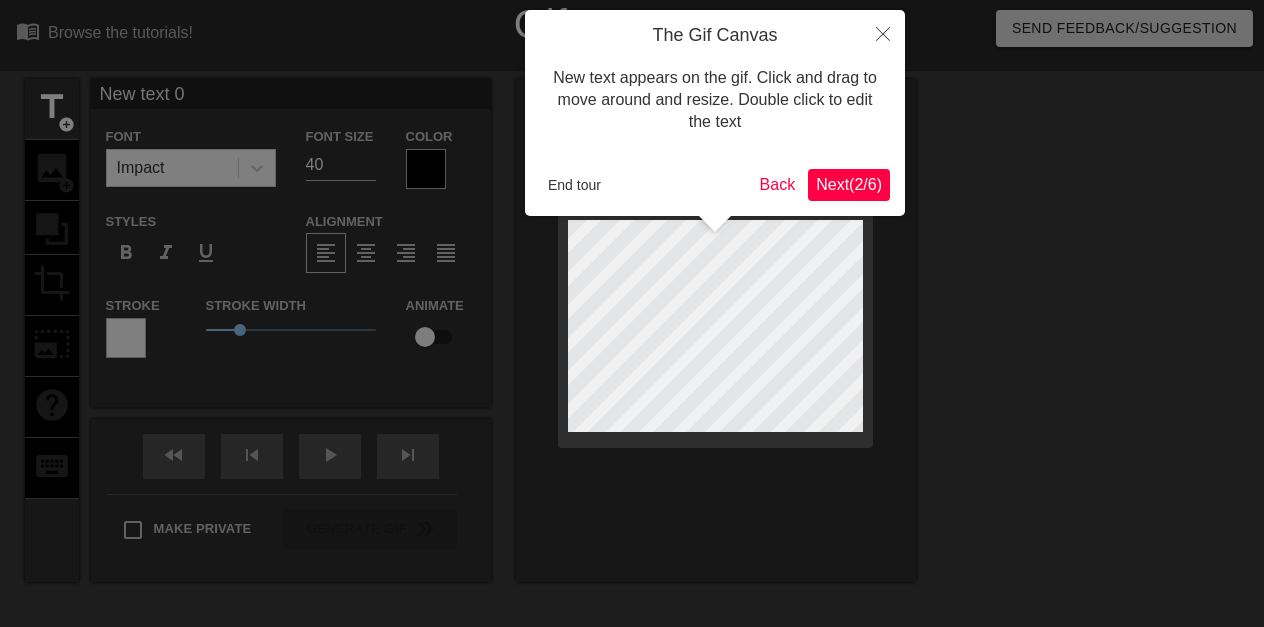 click on "Next  ( 2 / 6 )" at bounding box center [849, 184] 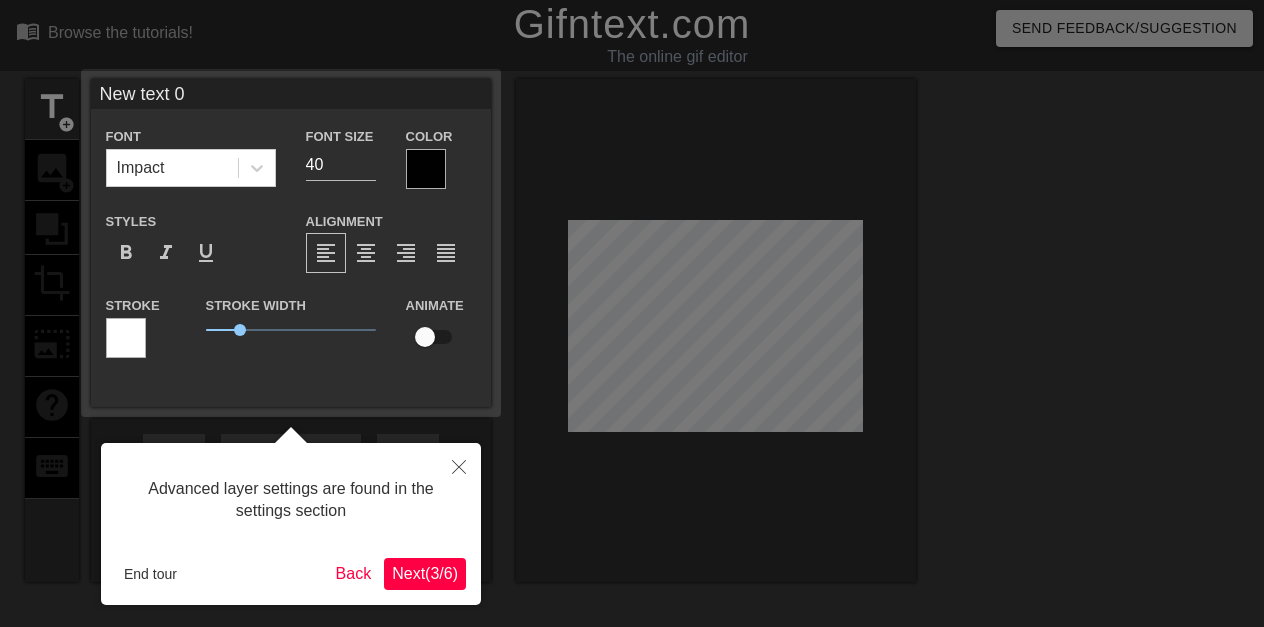 scroll, scrollTop: 49, scrollLeft: 0, axis: vertical 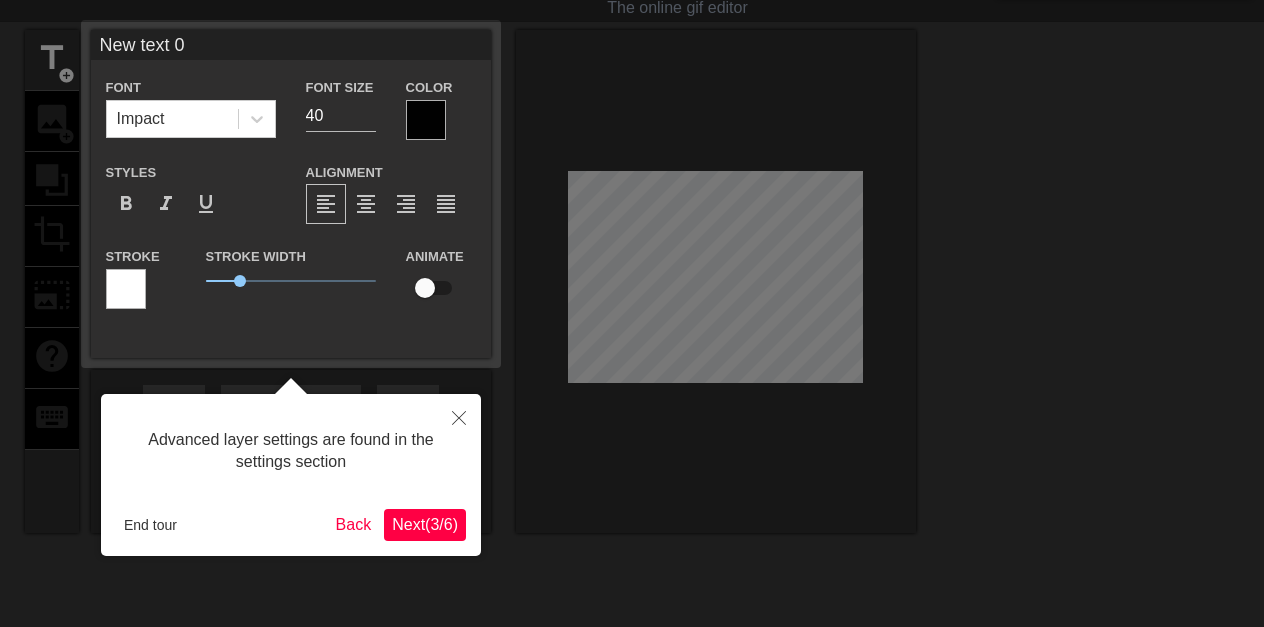 click on "Next  ( 3 / 6 )" at bounding box center (425, 524) 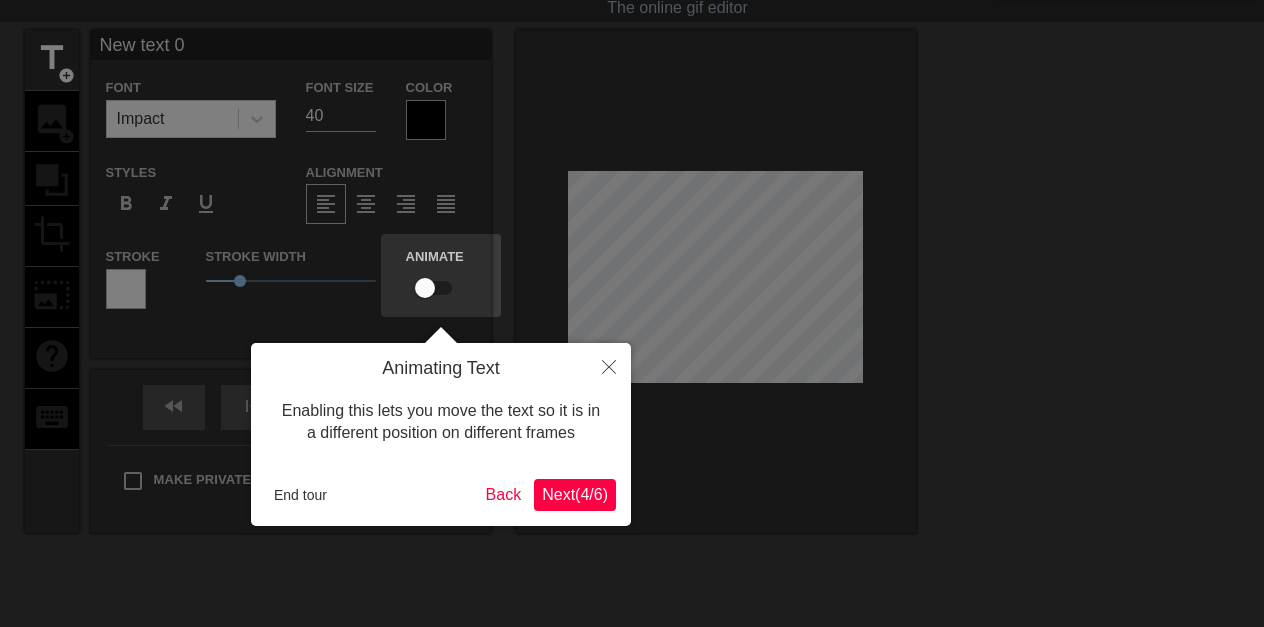 scroll, scrollTop: 0, scrollLeft: 0, axis: both 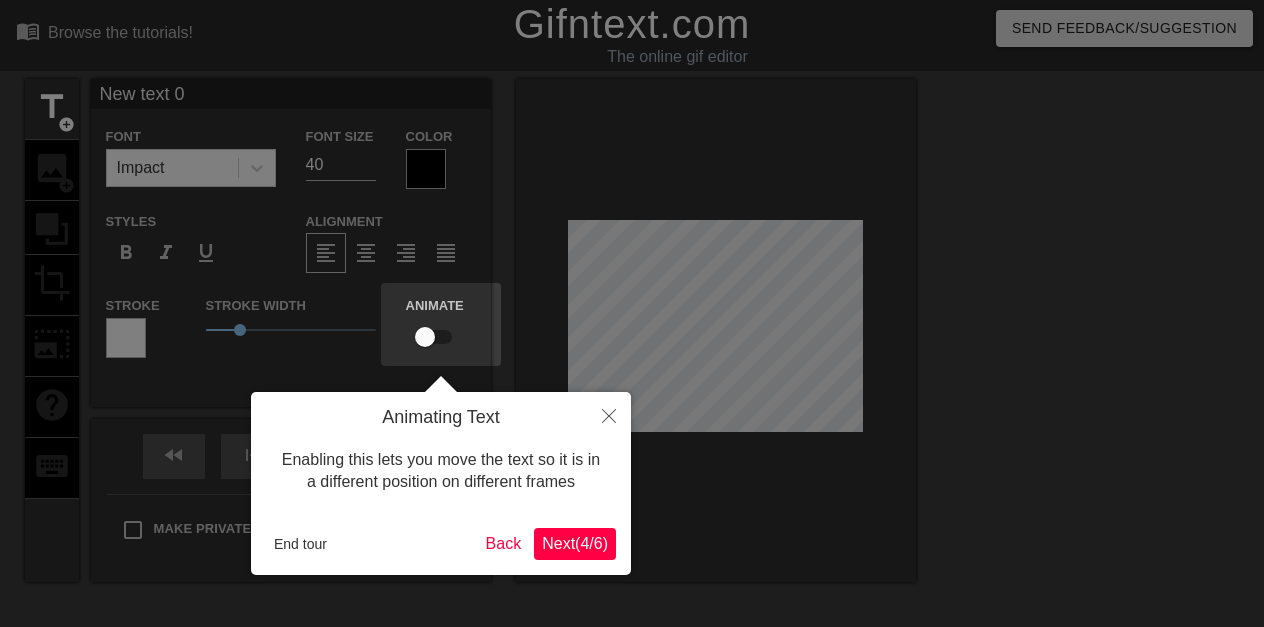 click on "Next  ( 4 / 6 )" at bounding box center (575, 543) 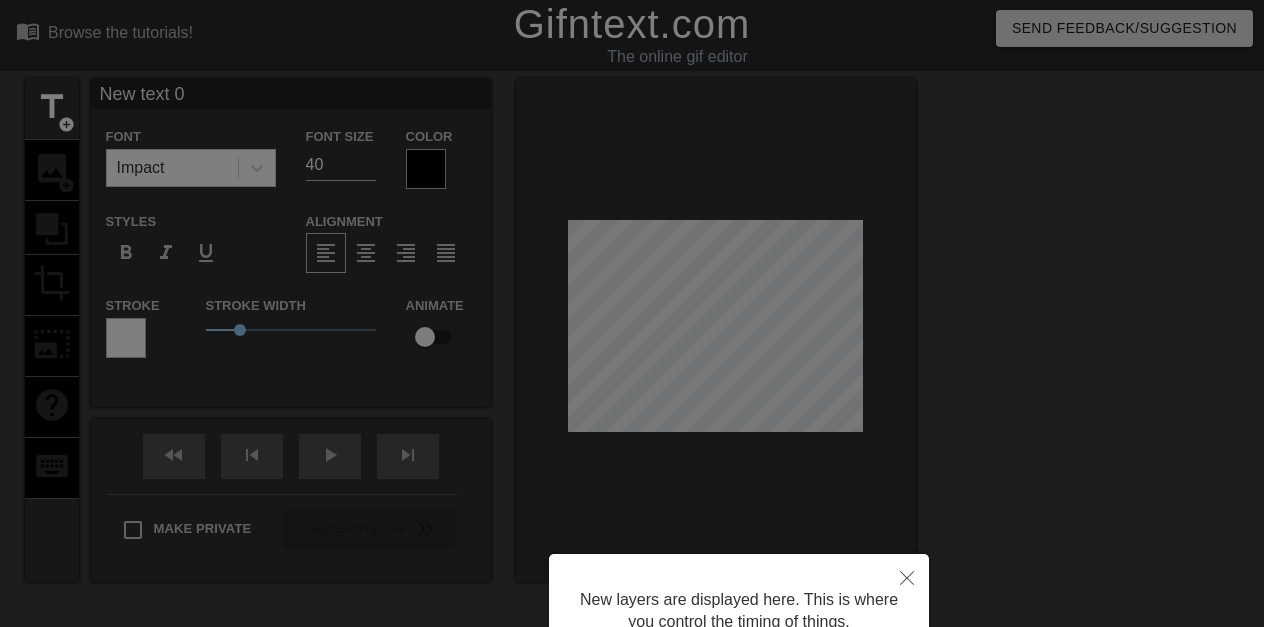scroll, scrollTop: 188, scrollLeft: 0, axis: vertical 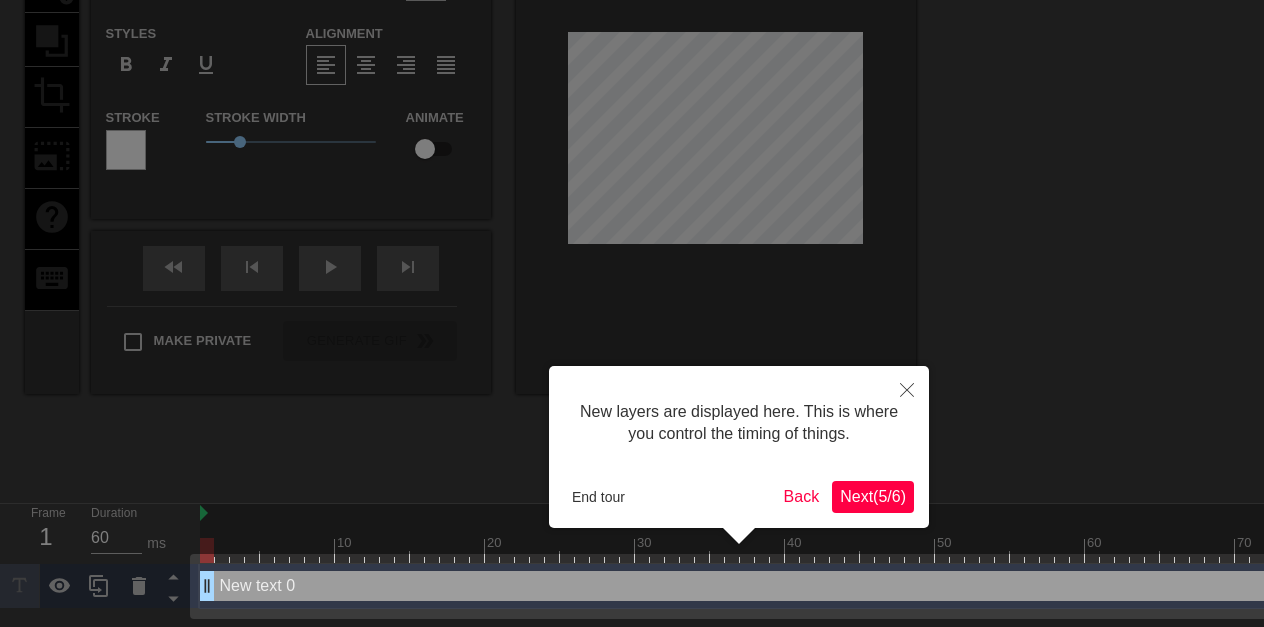 click on "Next  ( 5 / 6 )" at bounding box center (873, 496) 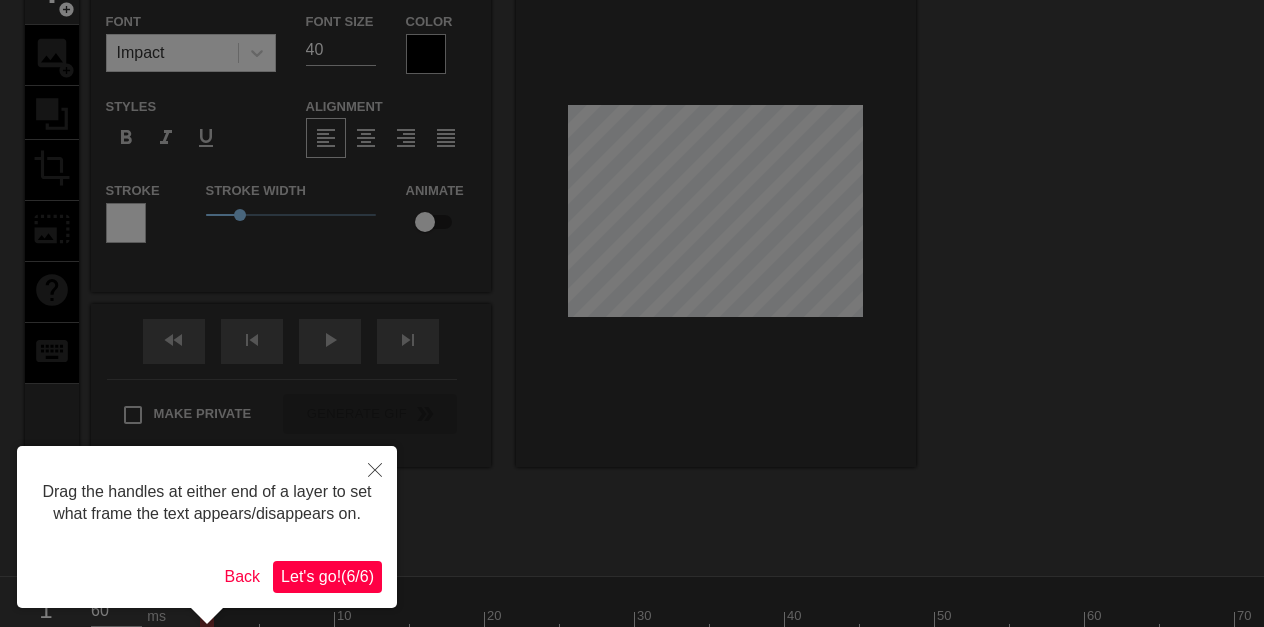 scroll, scrollTop: 0, scrollLeft: 0, axis: both 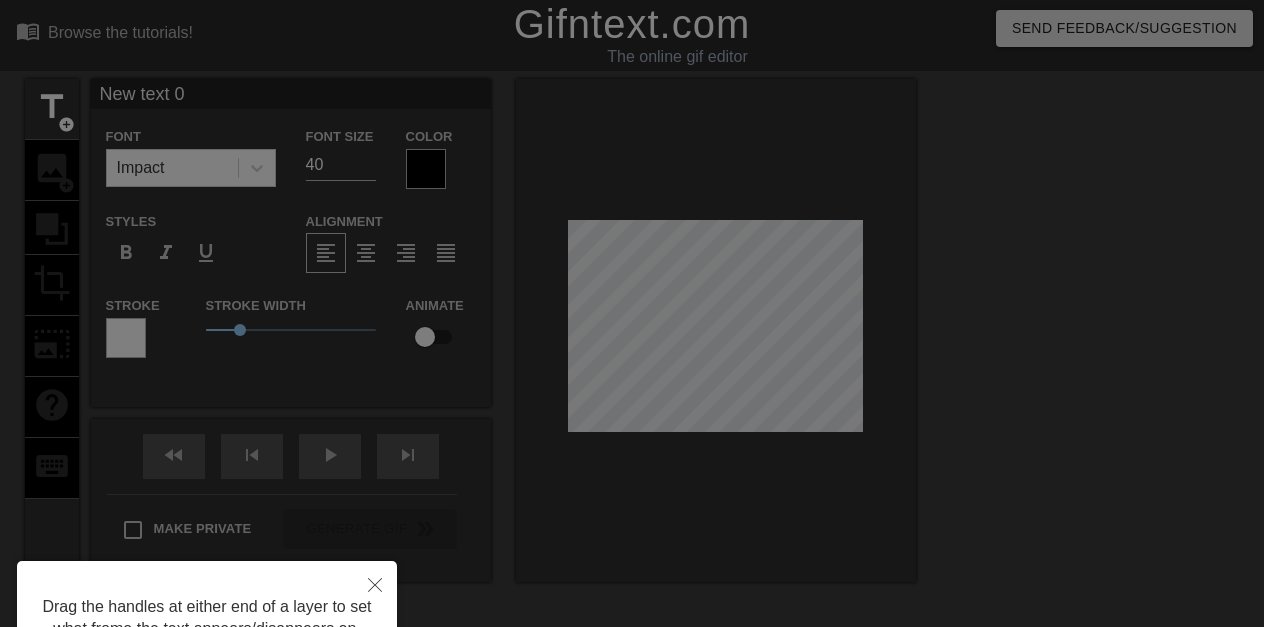 click at bounding box center [632, 403] 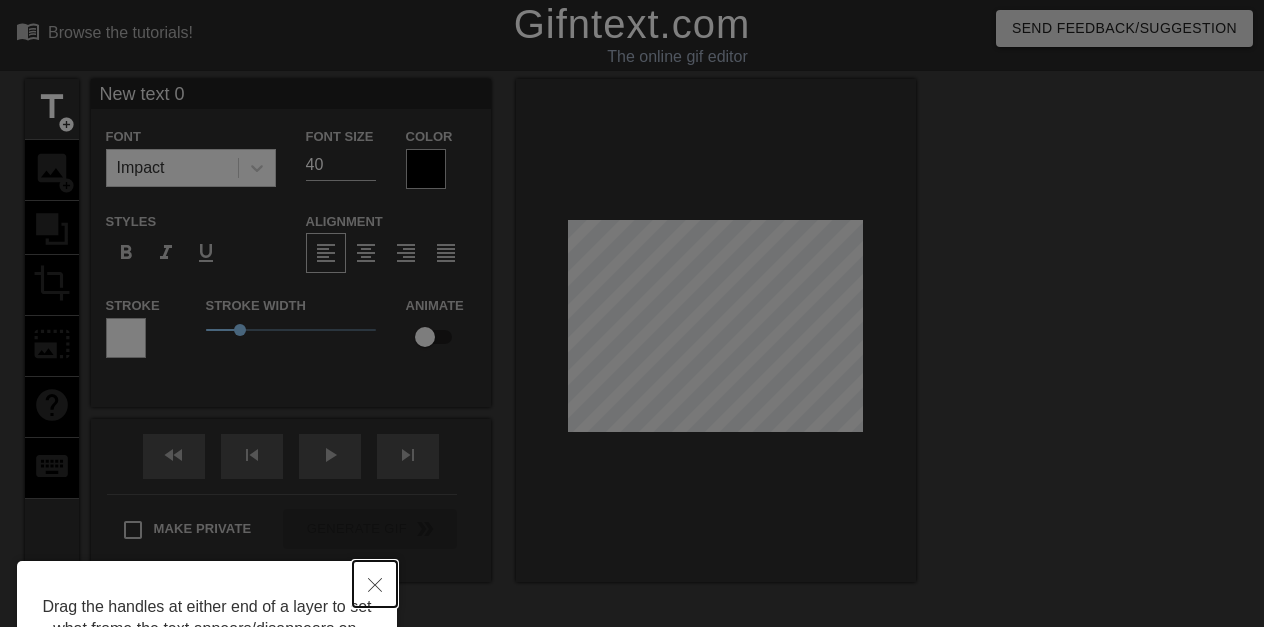 click at bounding box center (375, 584) 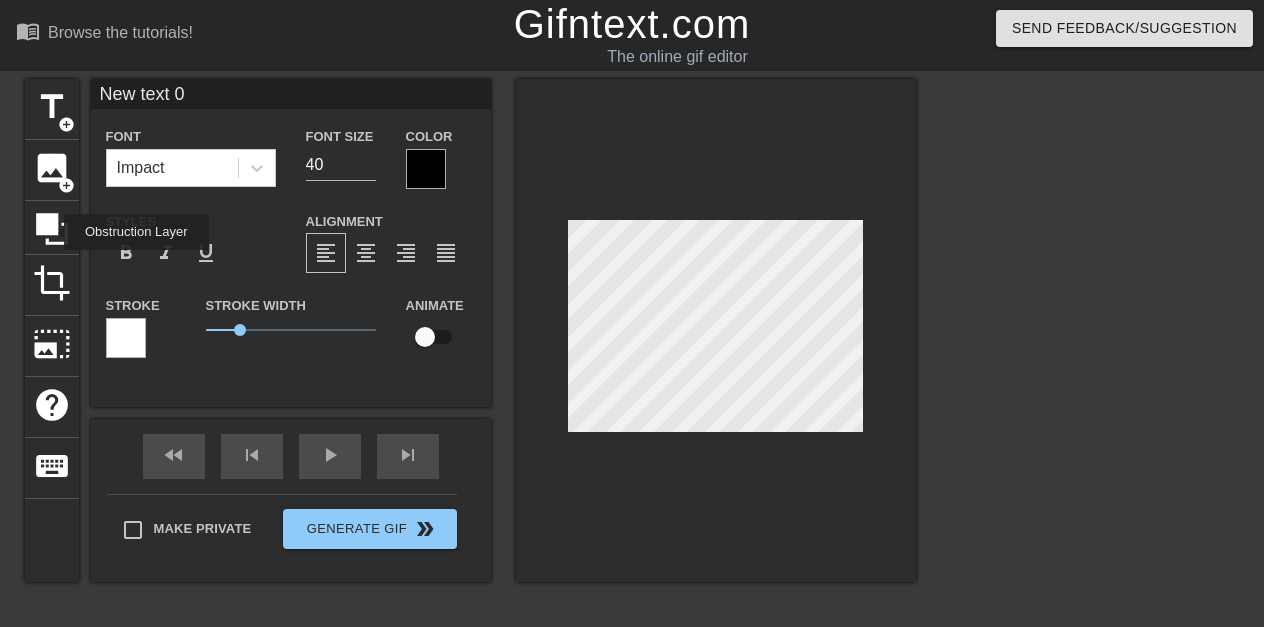click 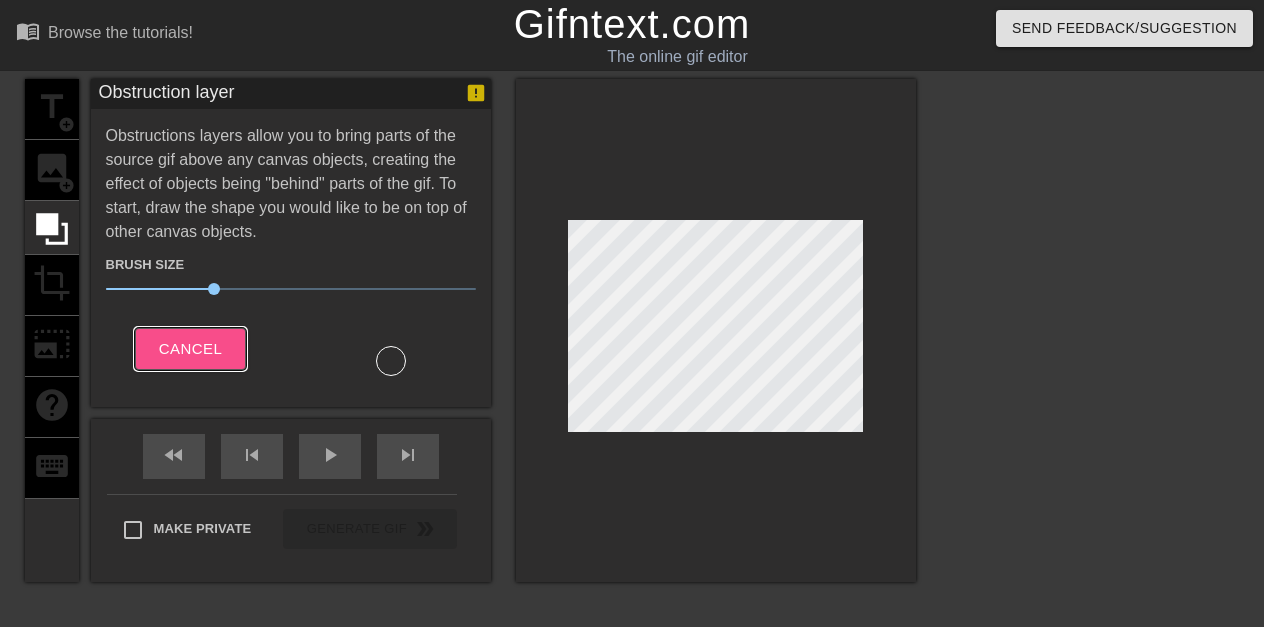 click on "Cancel" at bounding box center (190, 349) 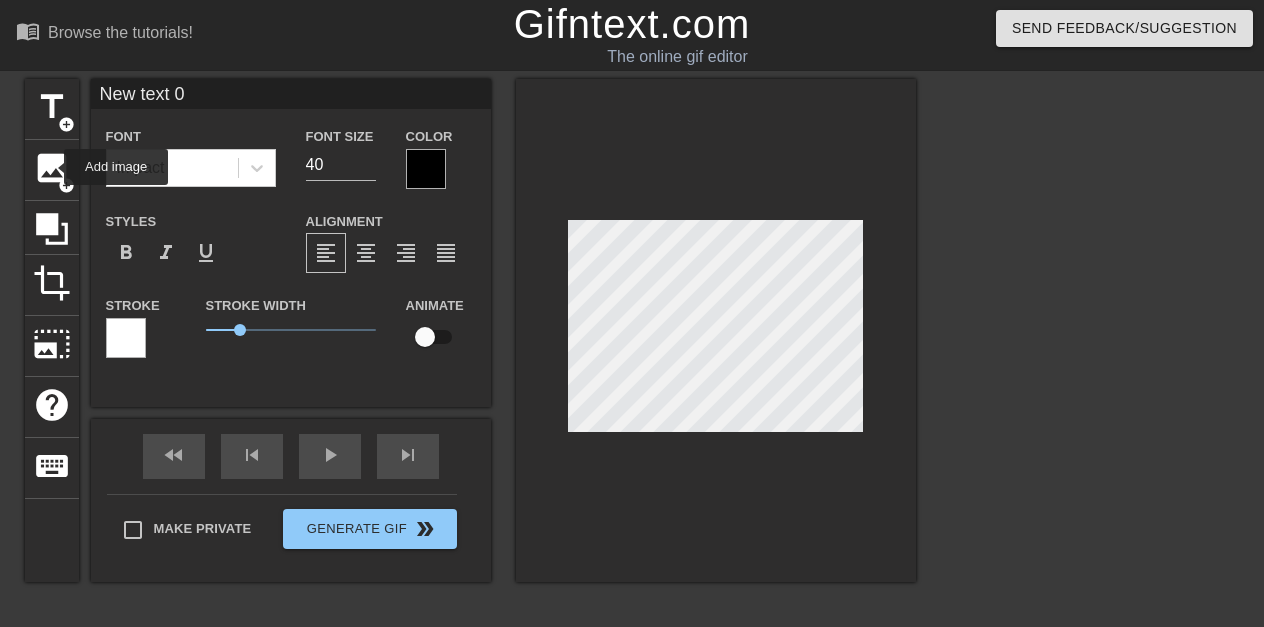 click on "image" at bounding box center [52, 168] 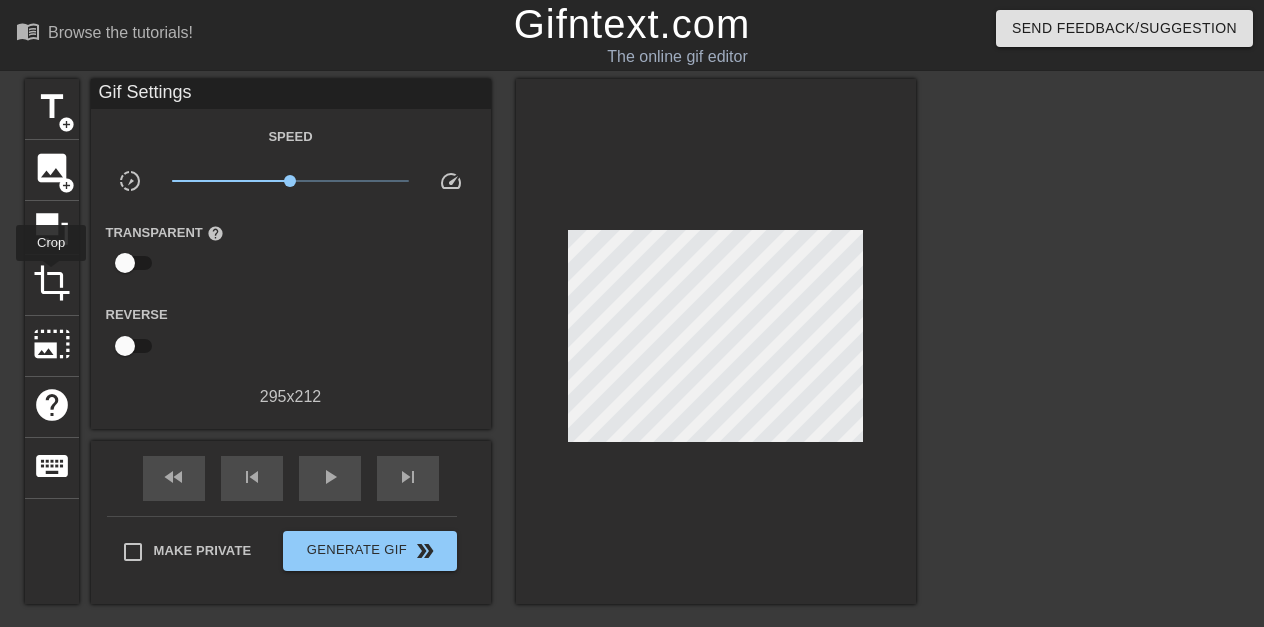 click on "crop" at bounding box center (52, 283) 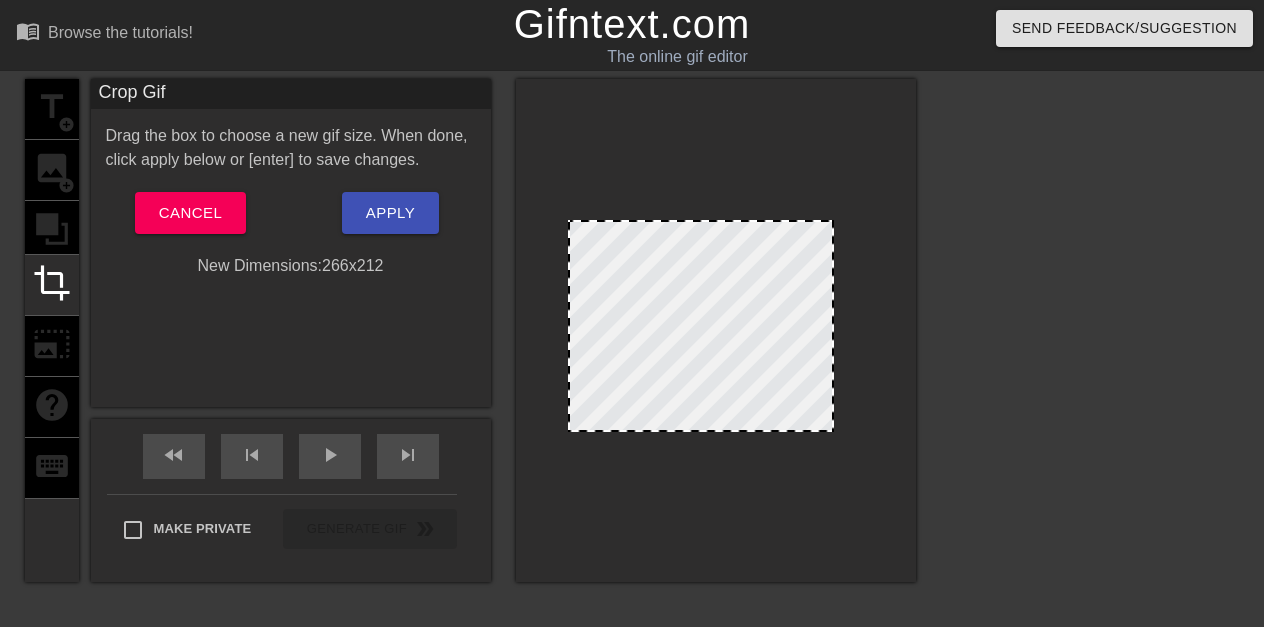drag, startPoint x: 861, startPoint y: 421, endPoint x: 832, endPoint y: 391, distance: 41.725292 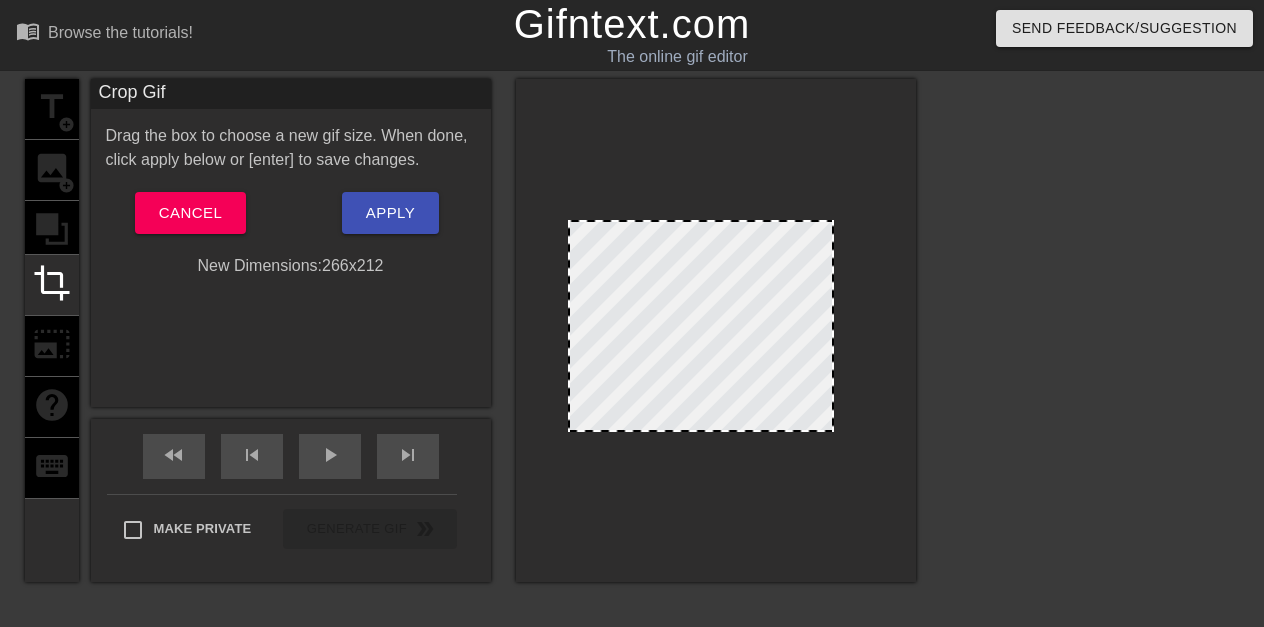 click at bounding box center [832, 326] 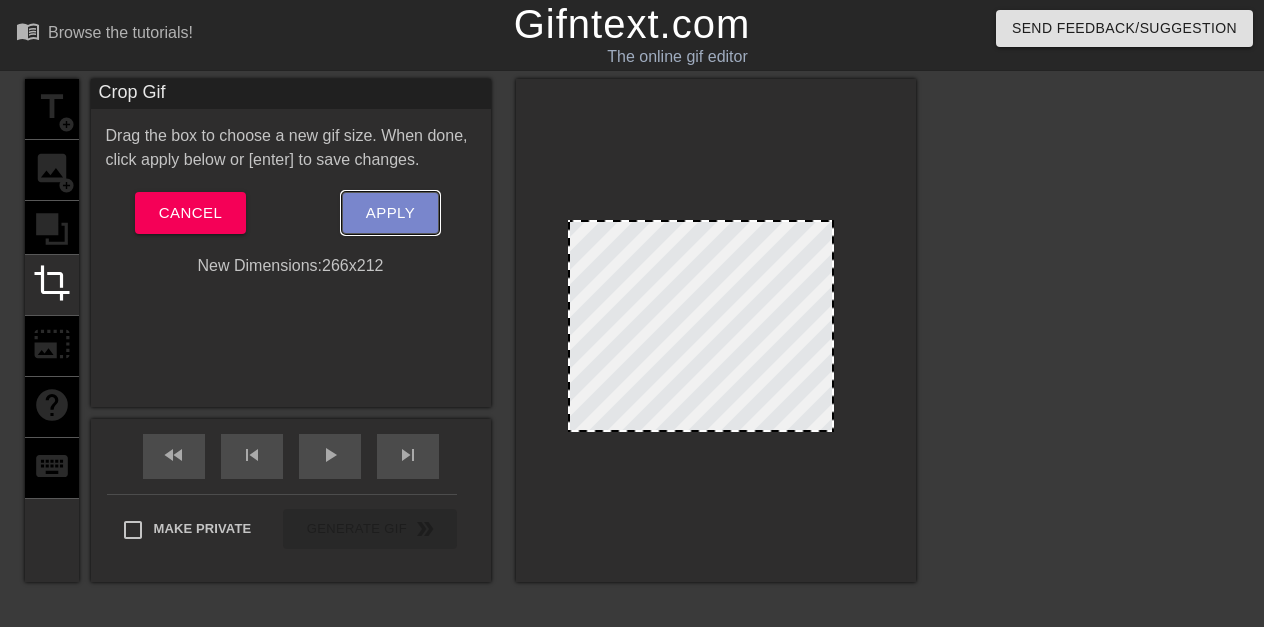 click on "Apply" at bounding box center (390, 213) 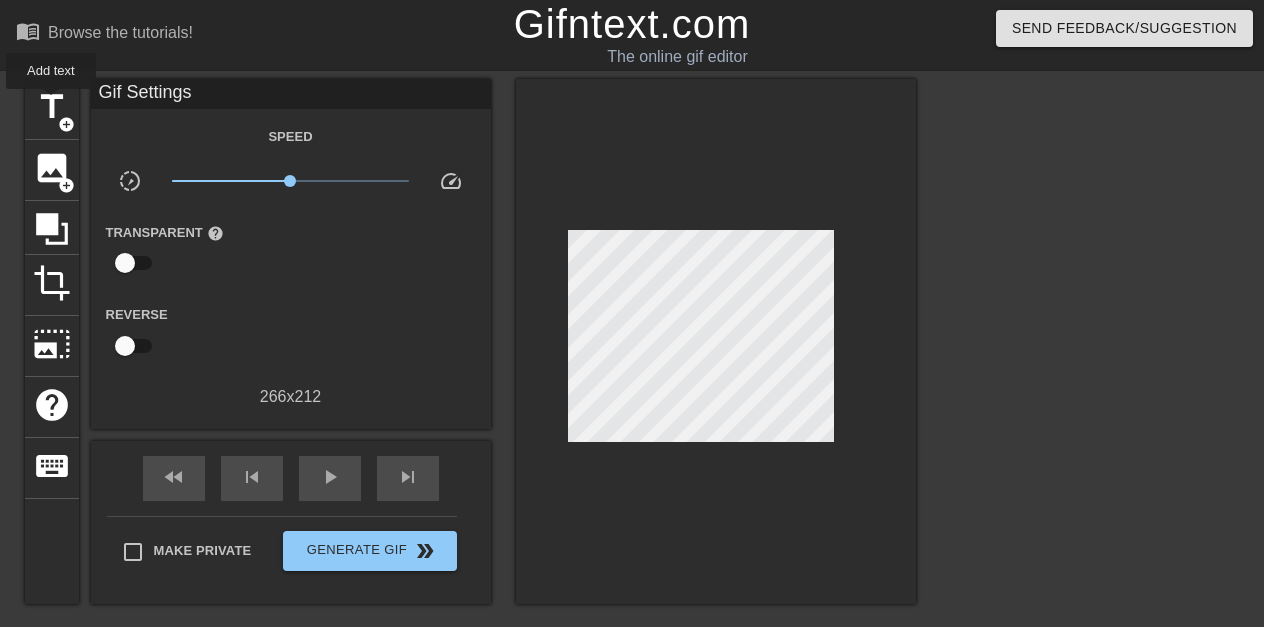 click on "title" at bounding box center [52, 107] 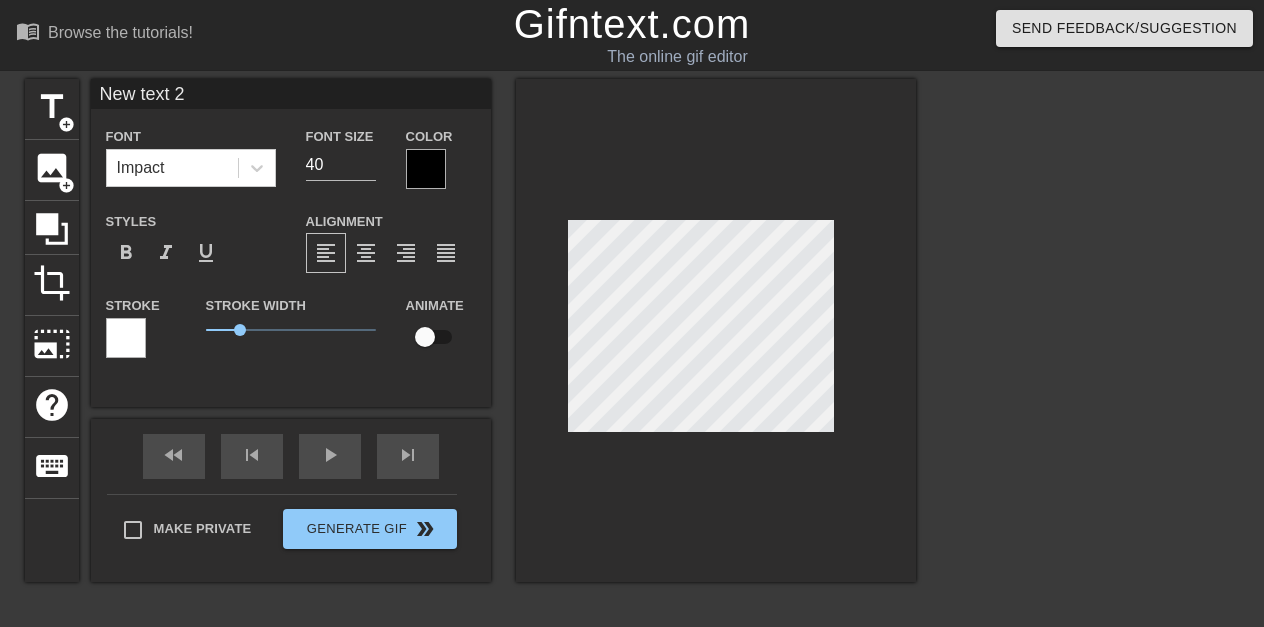 scroll, scrollTop: 3, scrollLeft: 4, axis: both 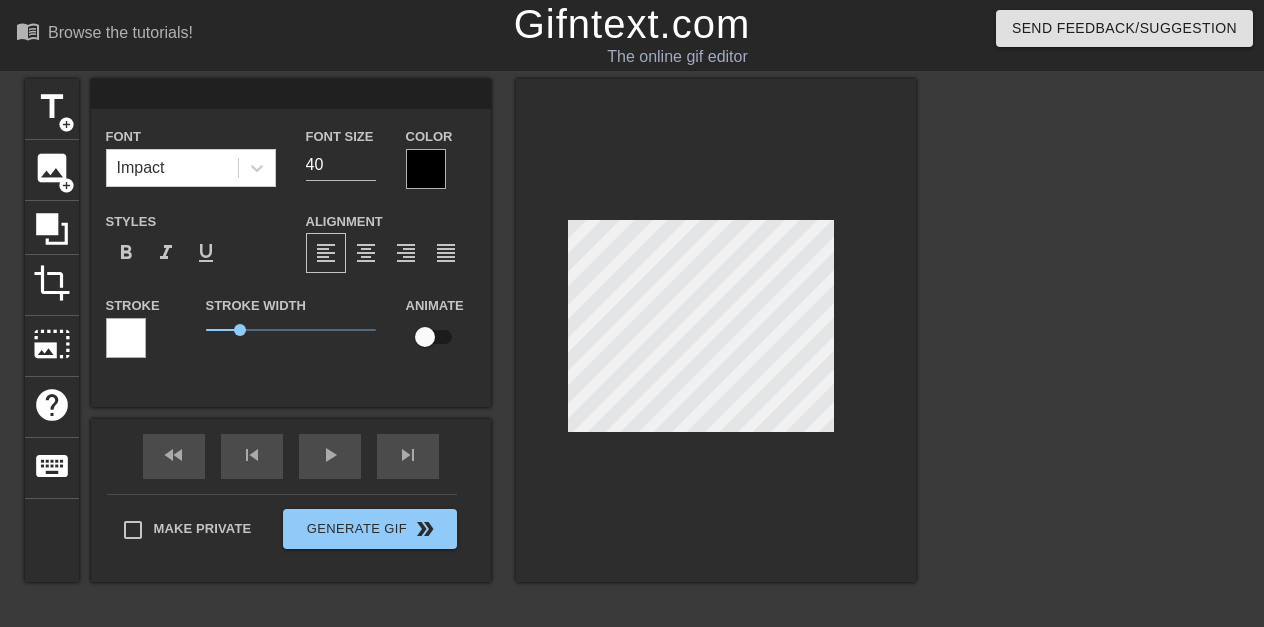 type on "宽屏电影" 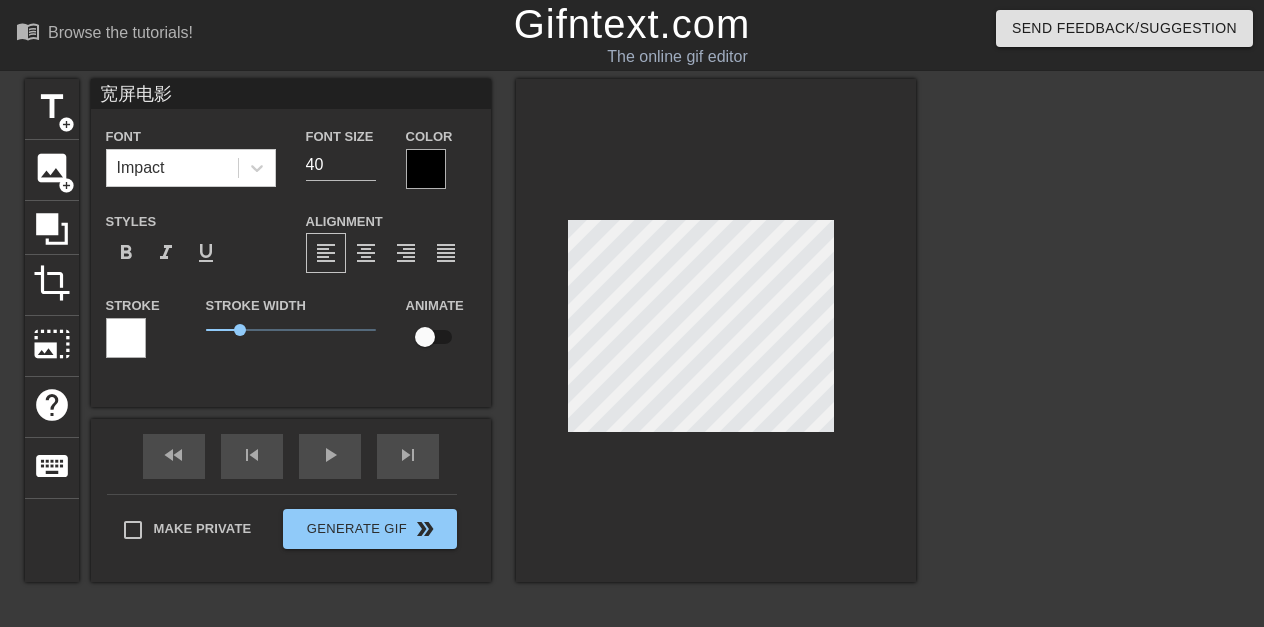 scroll, scrollTop: 3, scrollLeft: 5, axis: both 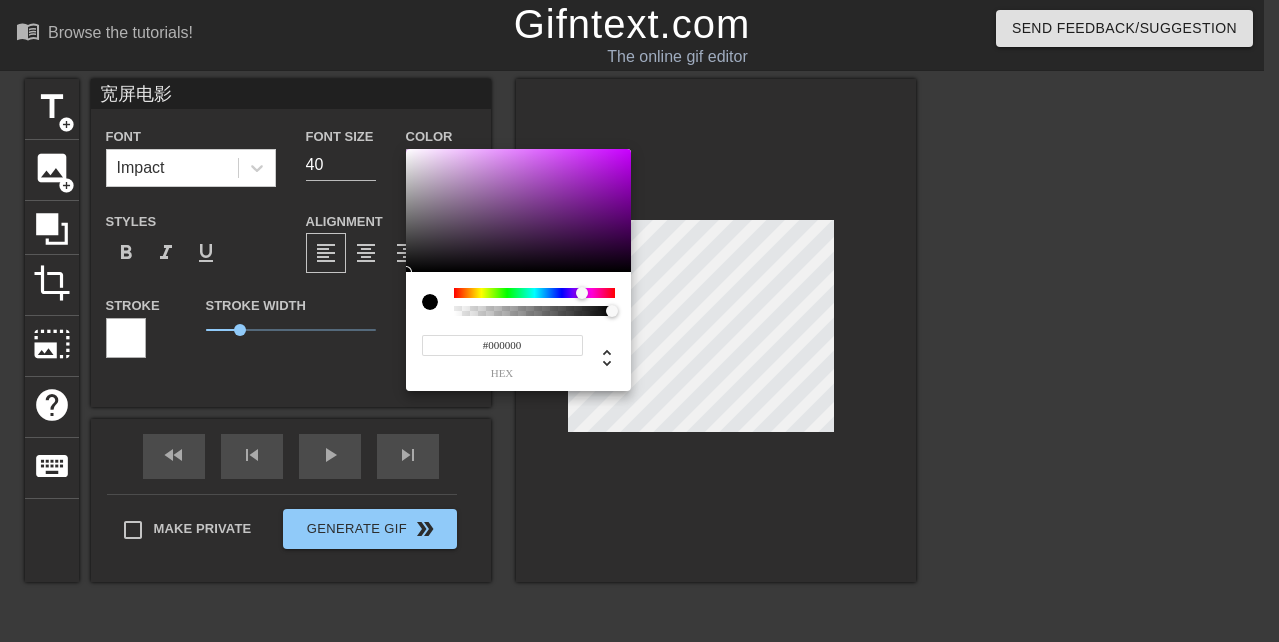 click at bounding box center (534, 293) 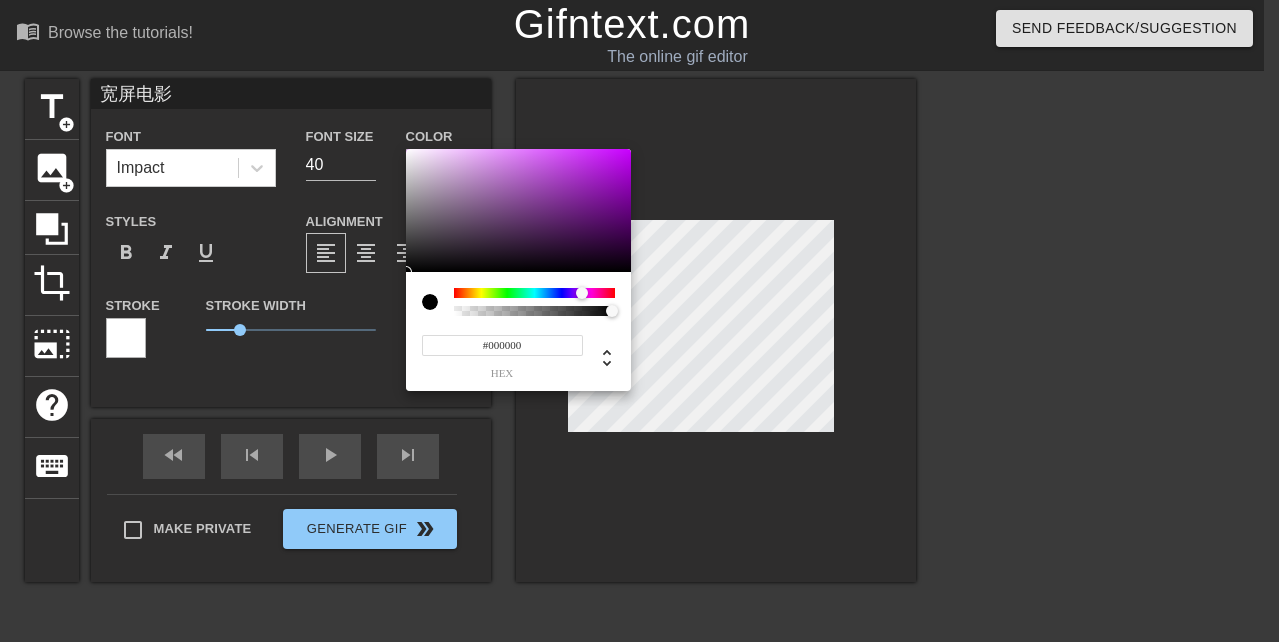 type on "#7D3B8F" 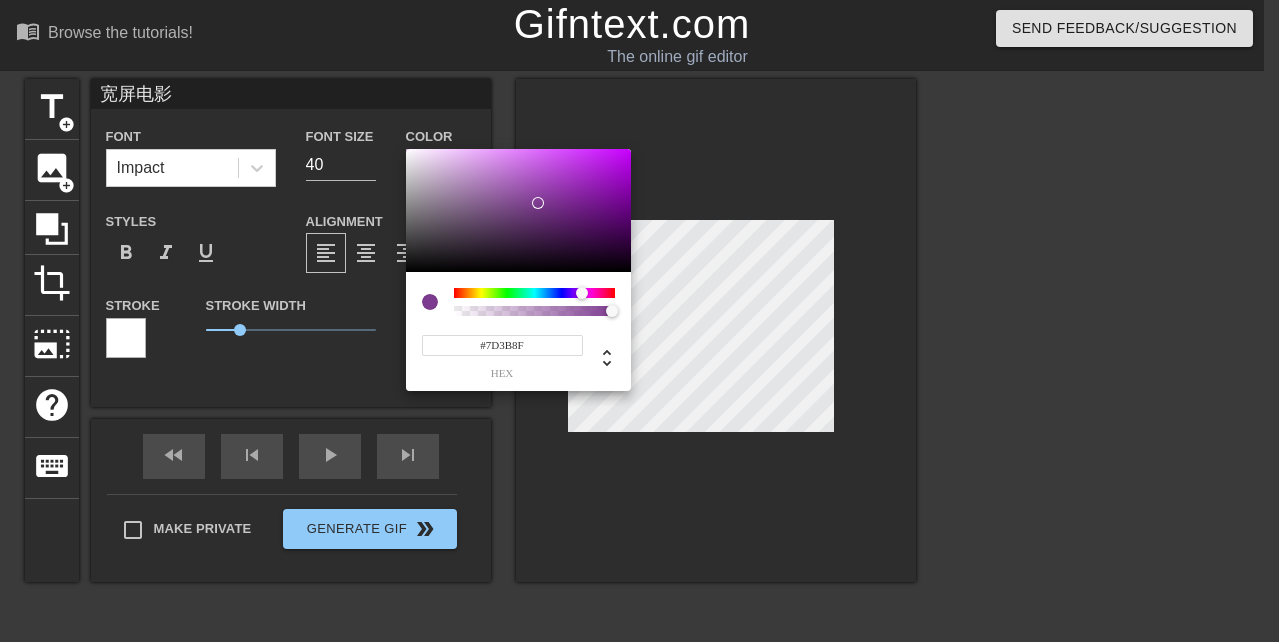 click at bounding box center (518, 211) 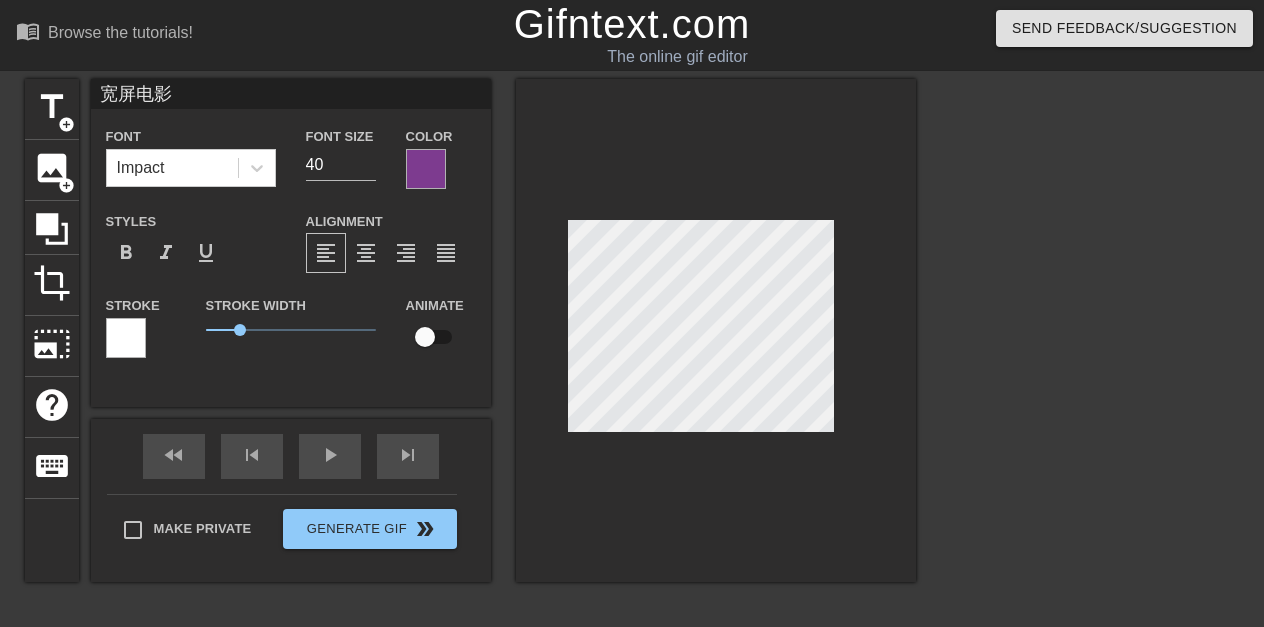 click at bounding box center (126, 338) 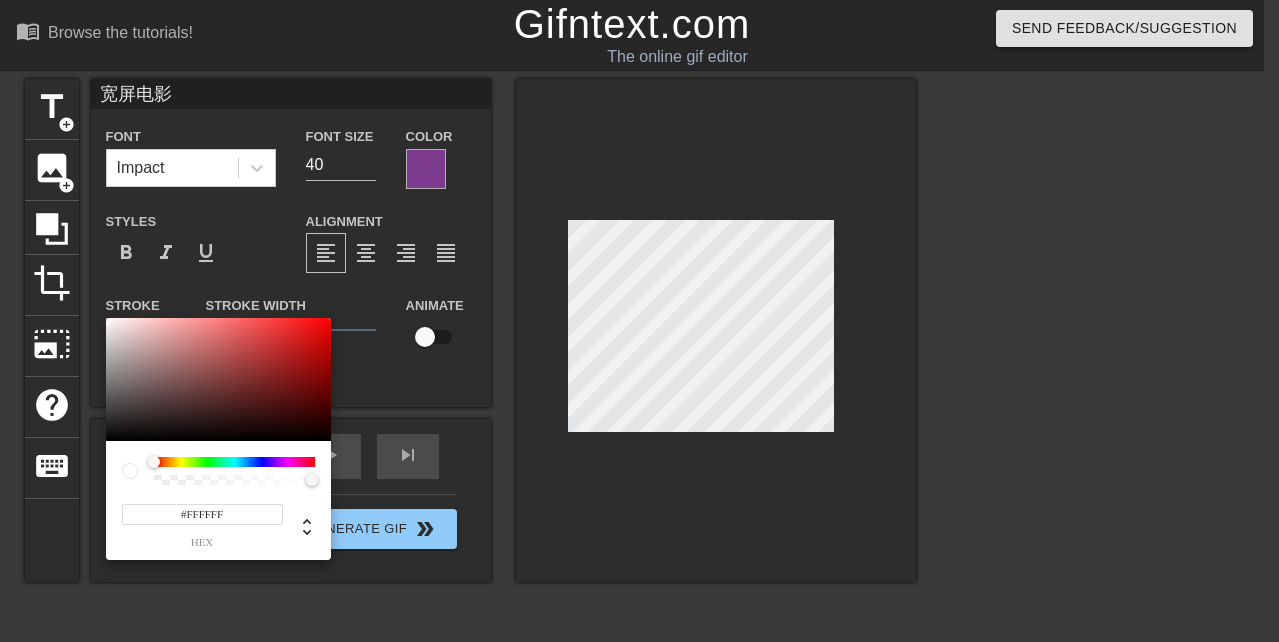 click on "#FFFFFF hex" at bounding box center [218, 500] 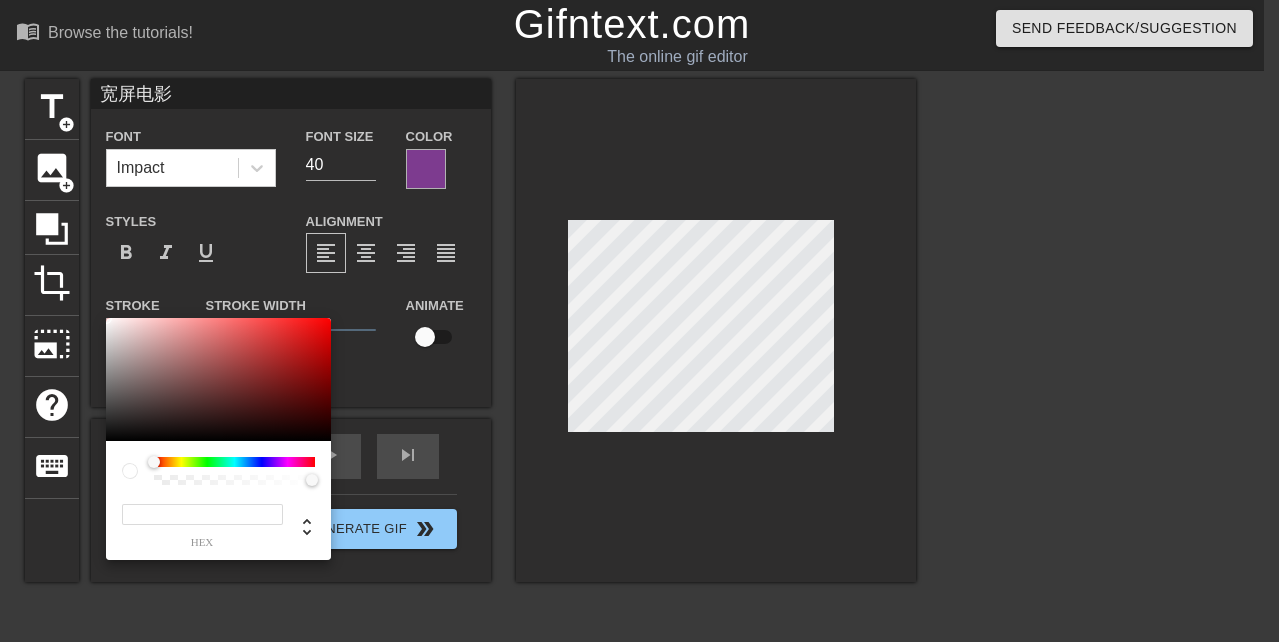 paste on "#FF9900" 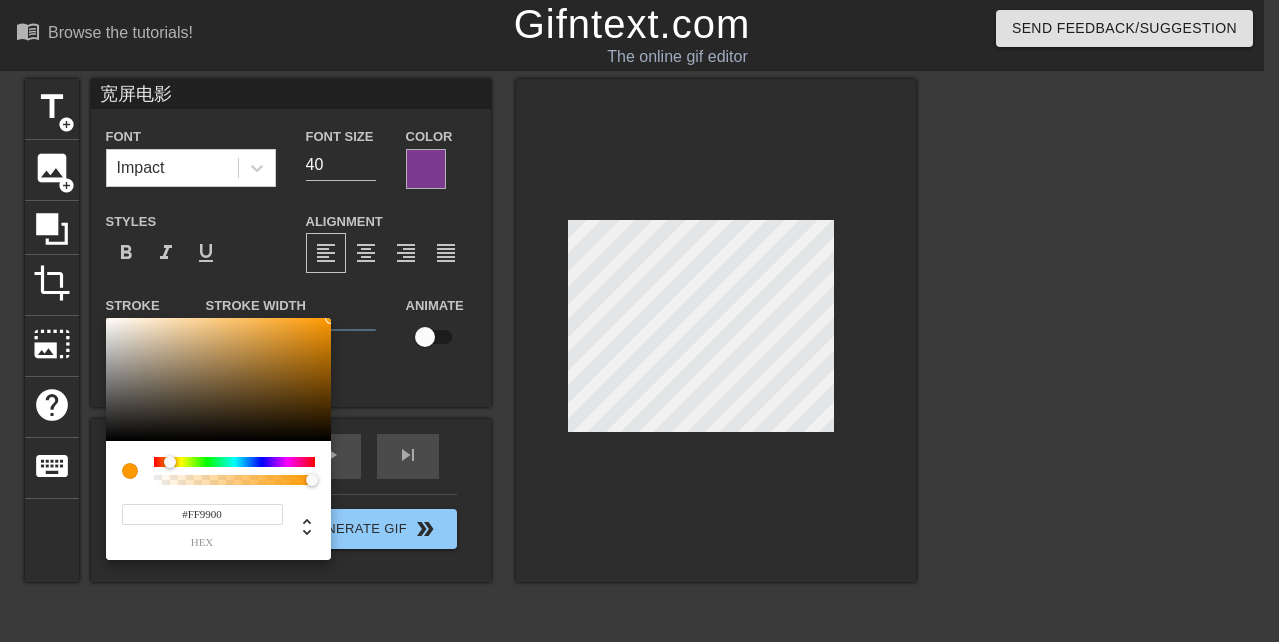 type on "#FF9900" 